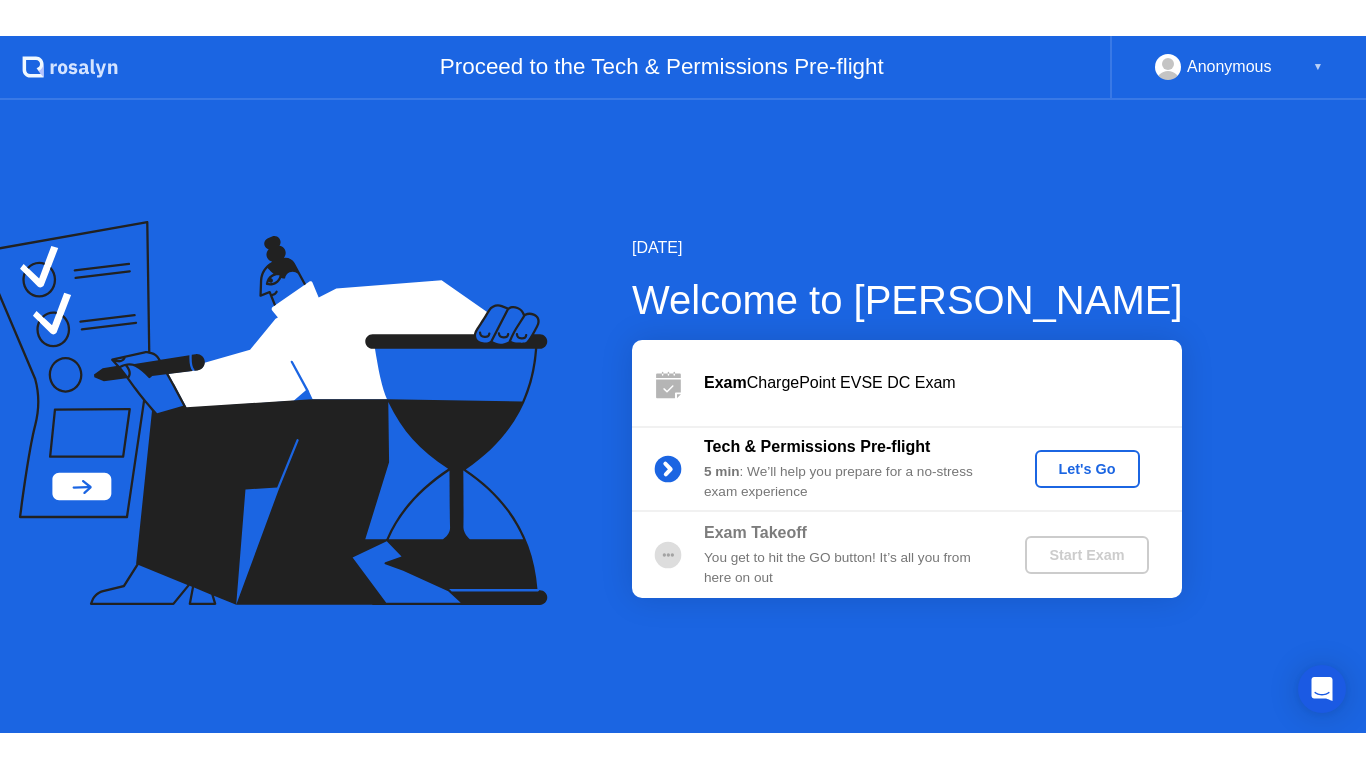 scroll, scrollTop: 0, scrollLeft: 0, axis: both 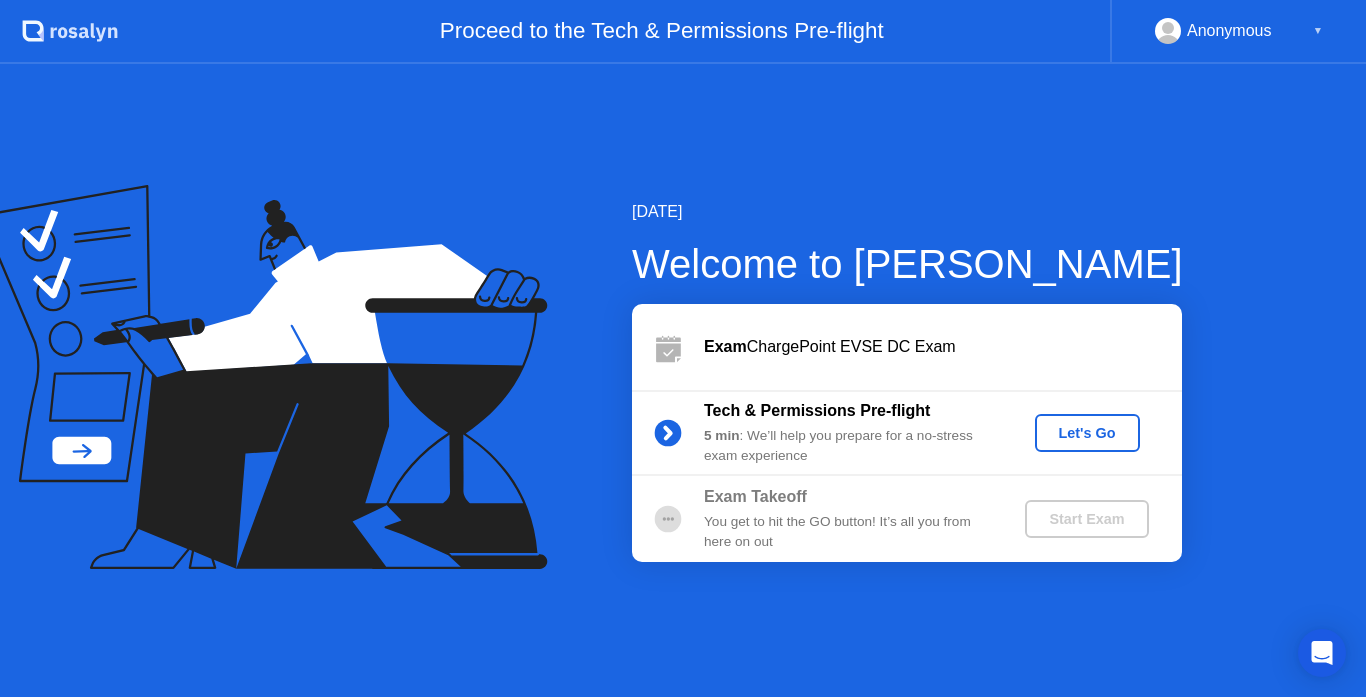 click on "Let's Go" 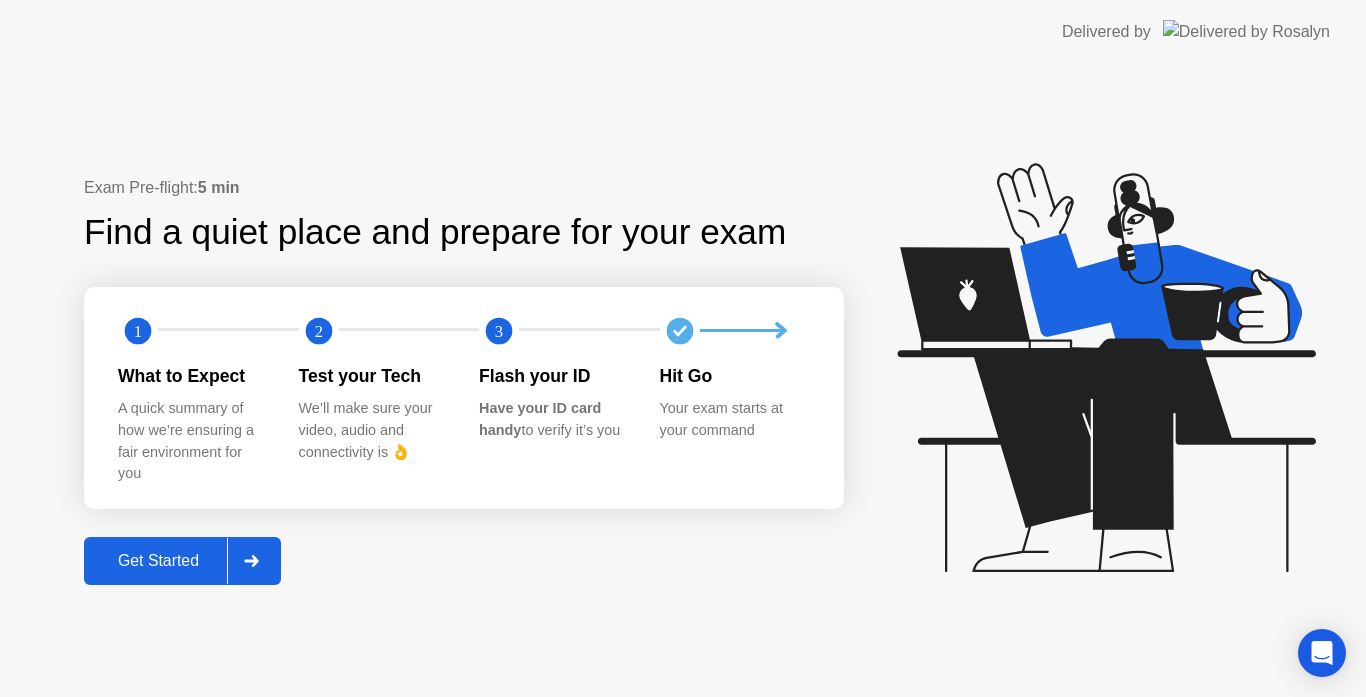 click on "Get Started" 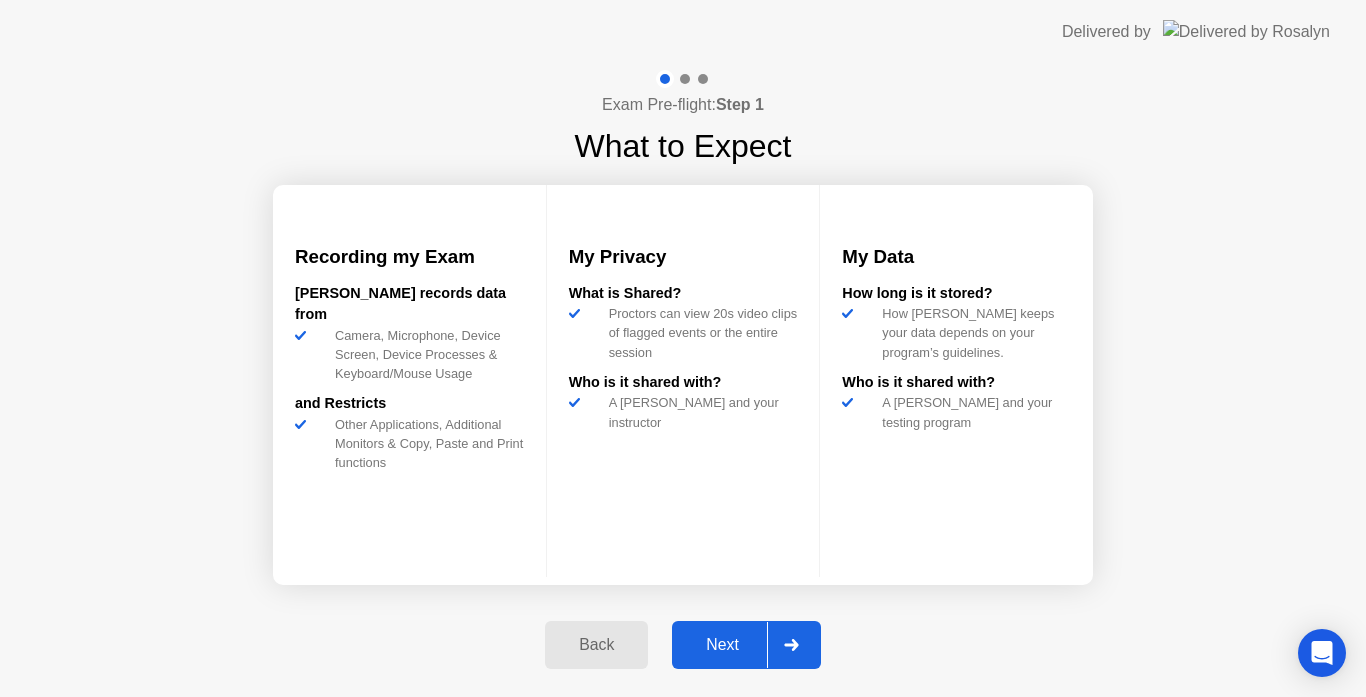 click on "Next" 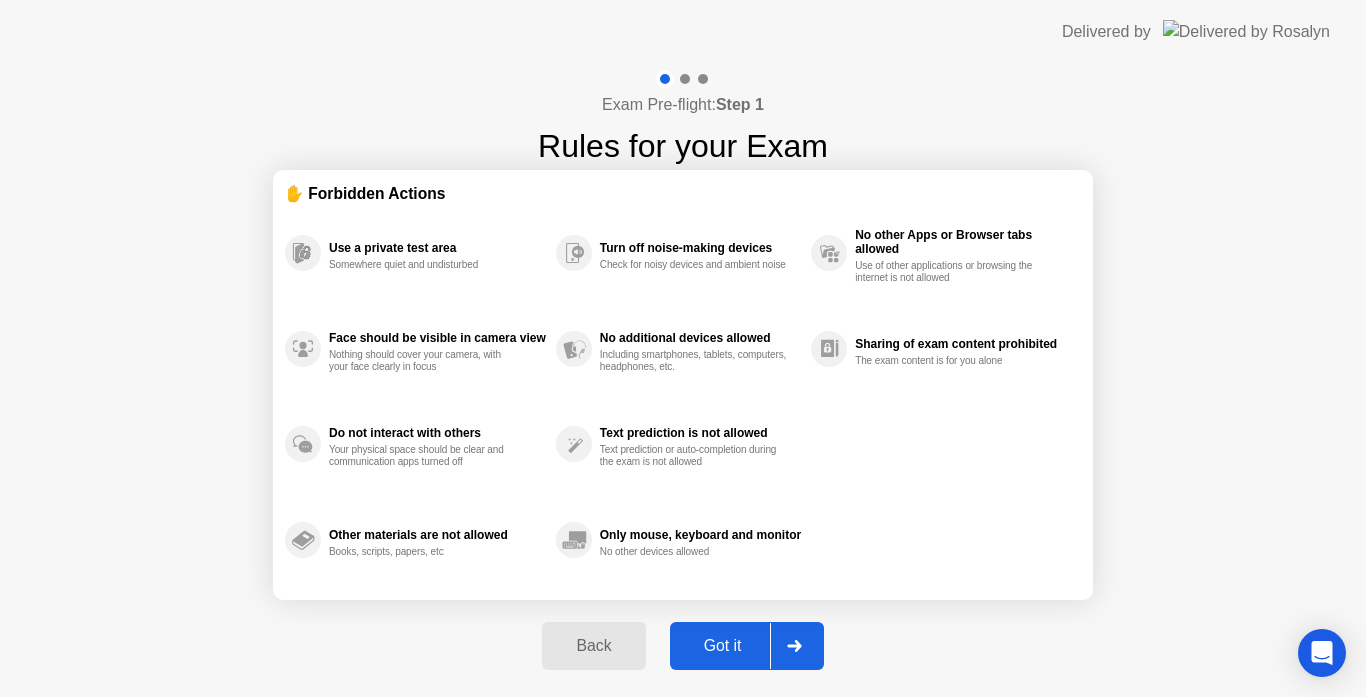 click on "Got it" 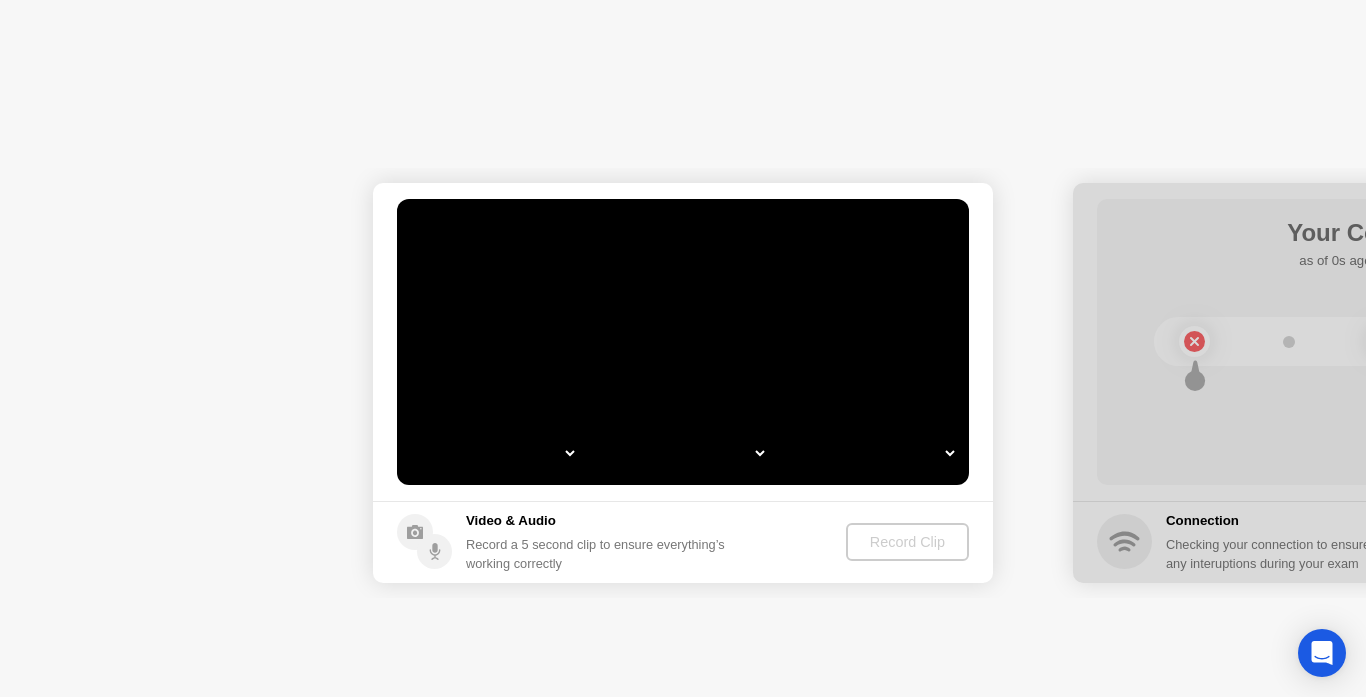 select on "**********" 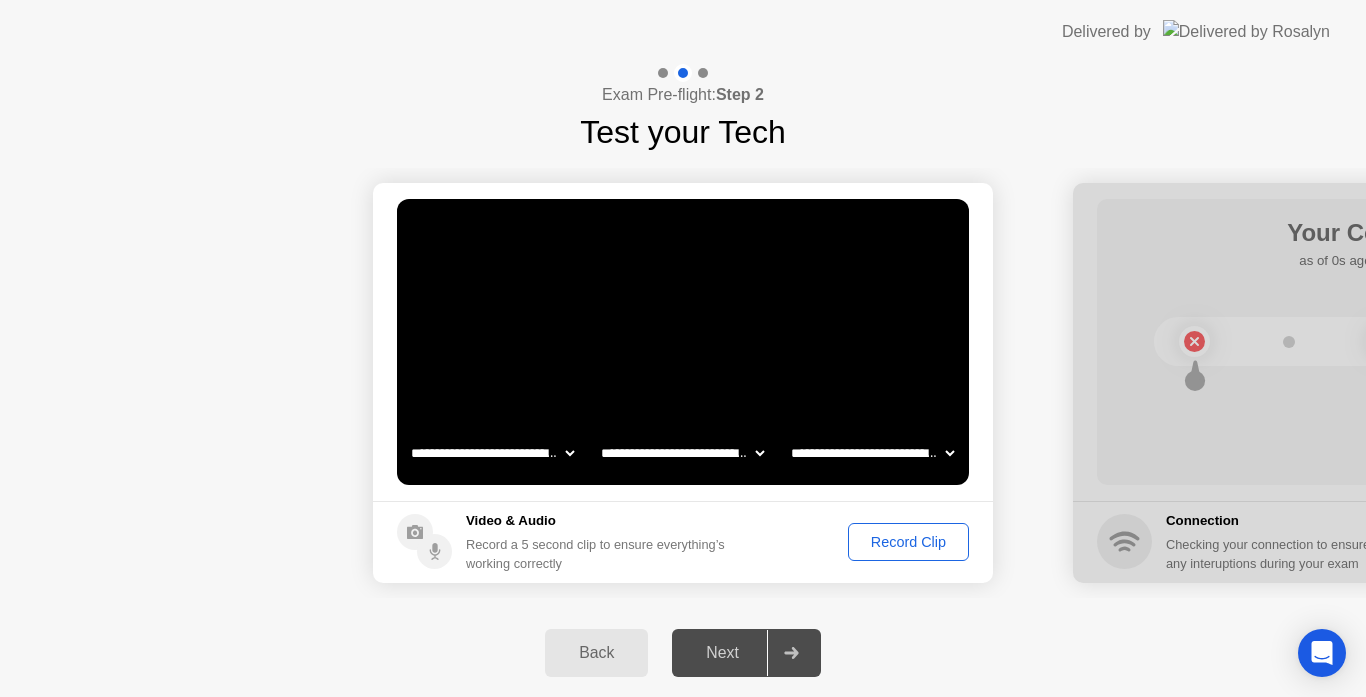click on "Record Clip" 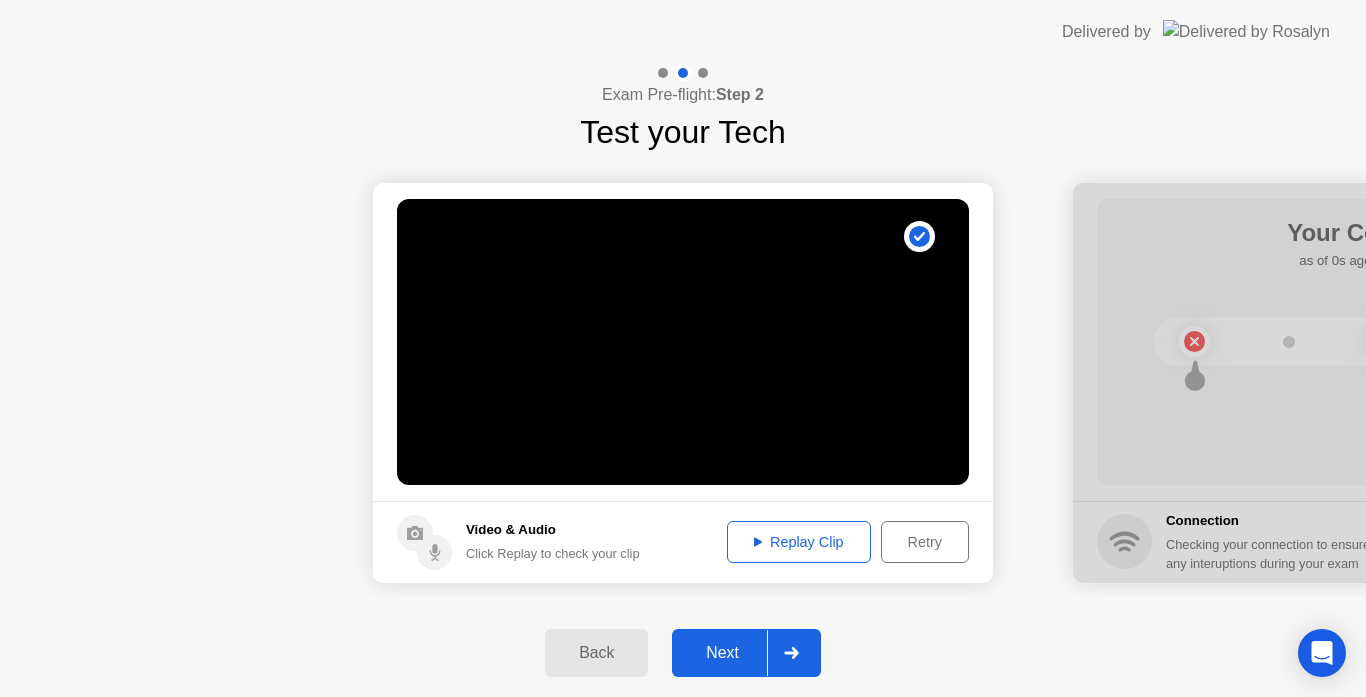 click on "Retry" 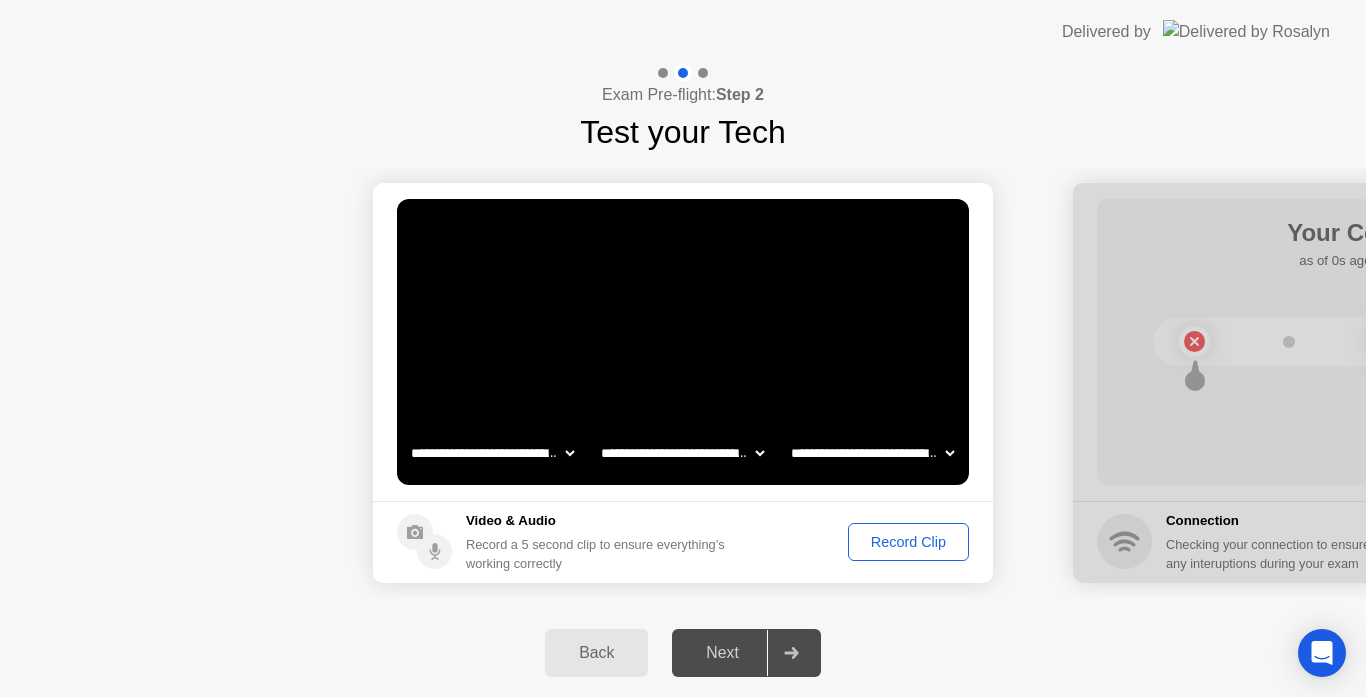 click on "Record Clip" 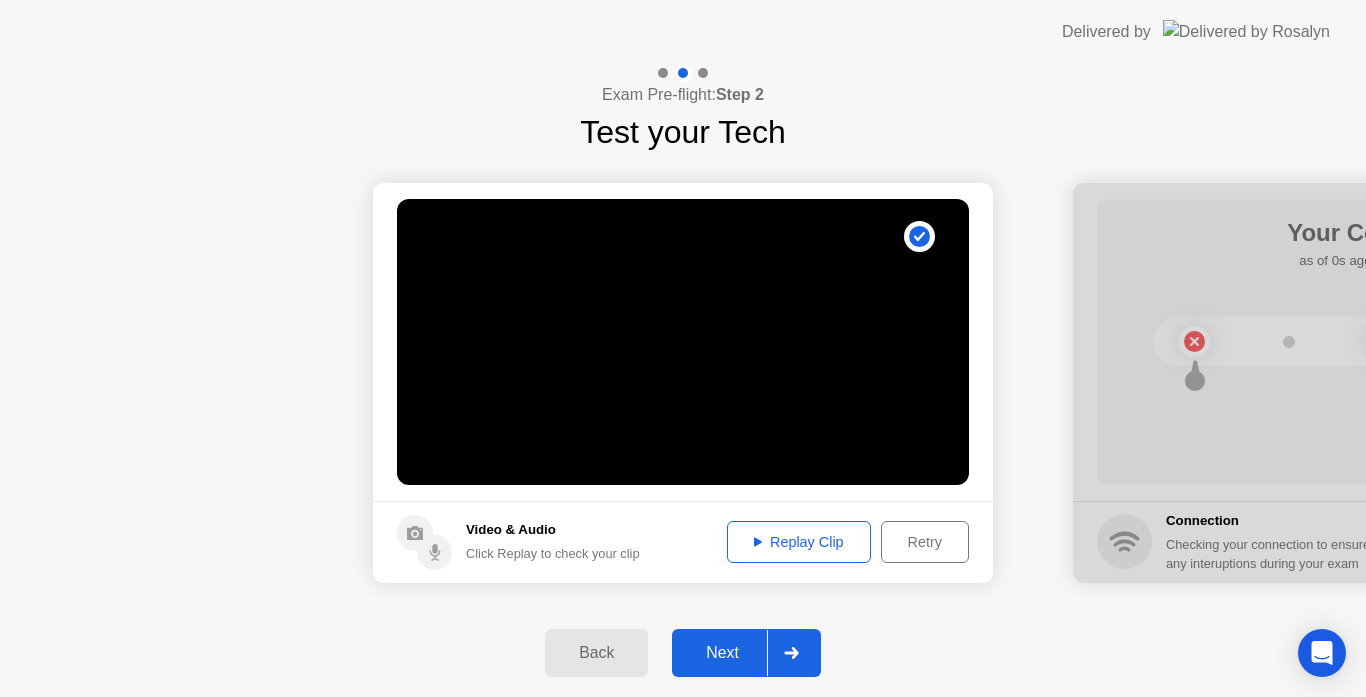 click on "Replay Clip" 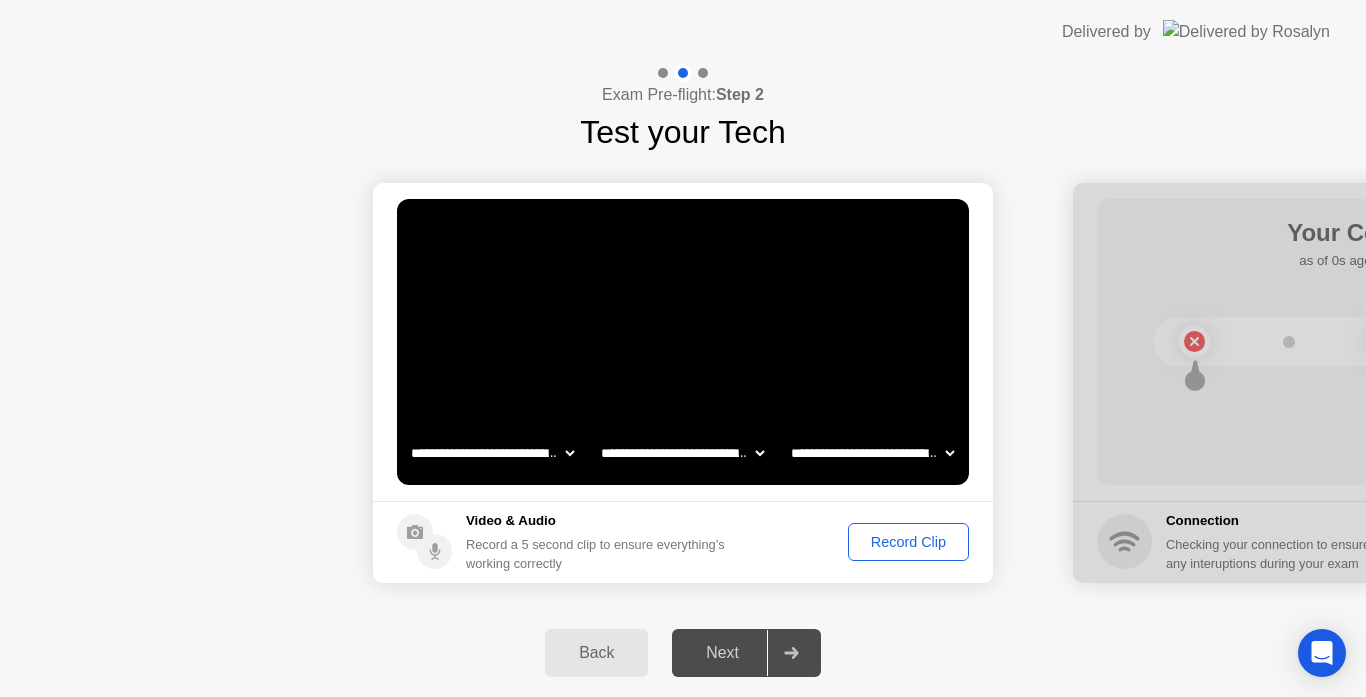 click on "Record Clip" 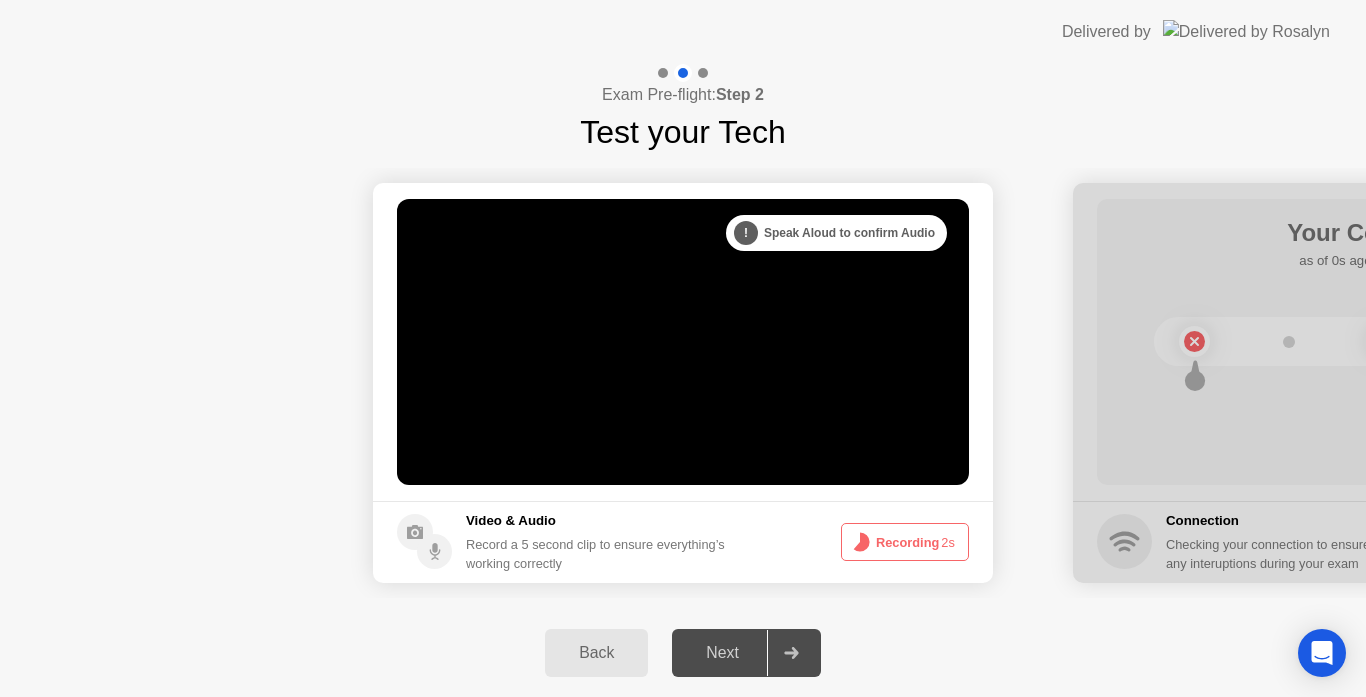 click on "Recording  2s" 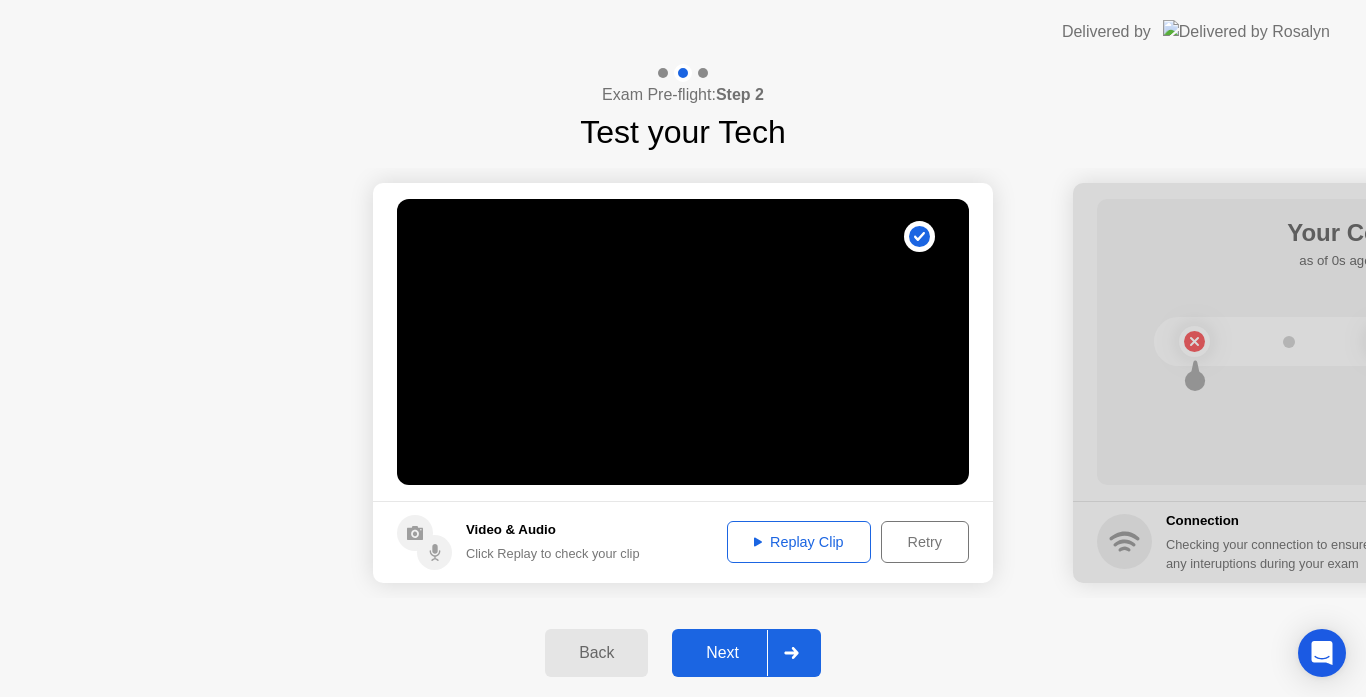 click on "Retry" 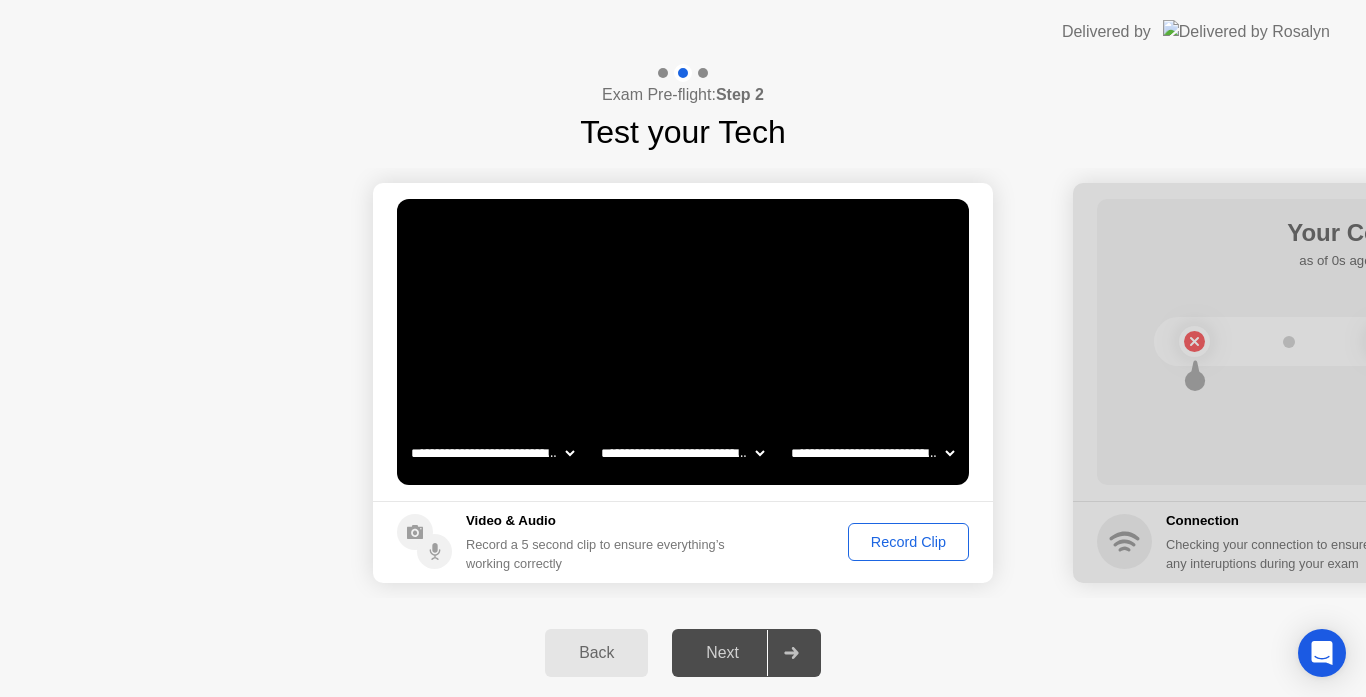 click on "Record Clip" 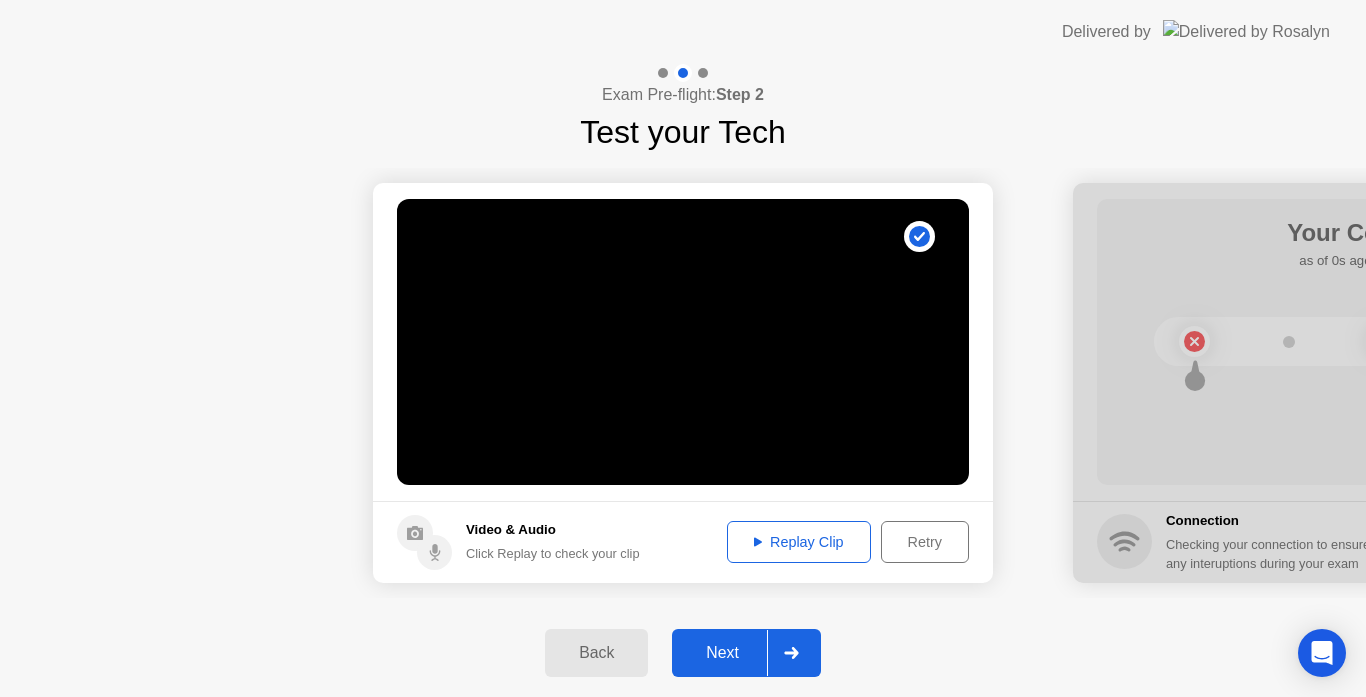 click on "Replay Clip" 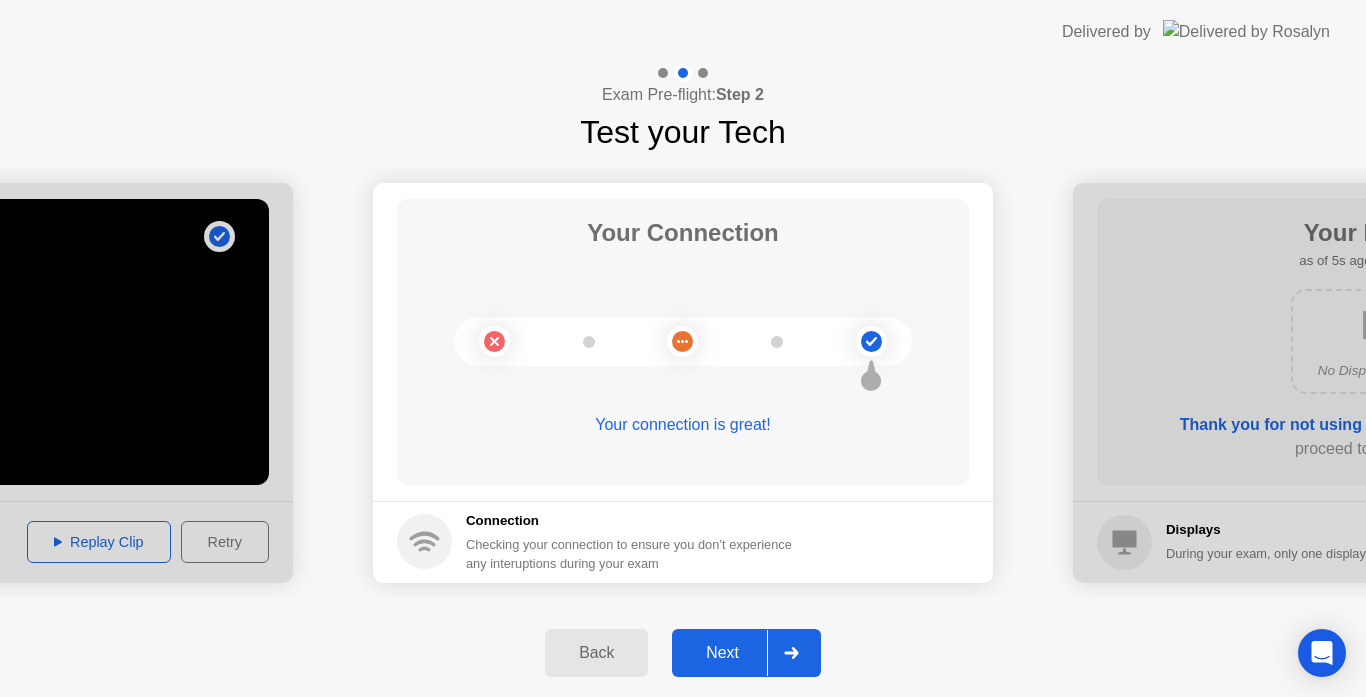 click on "Next" 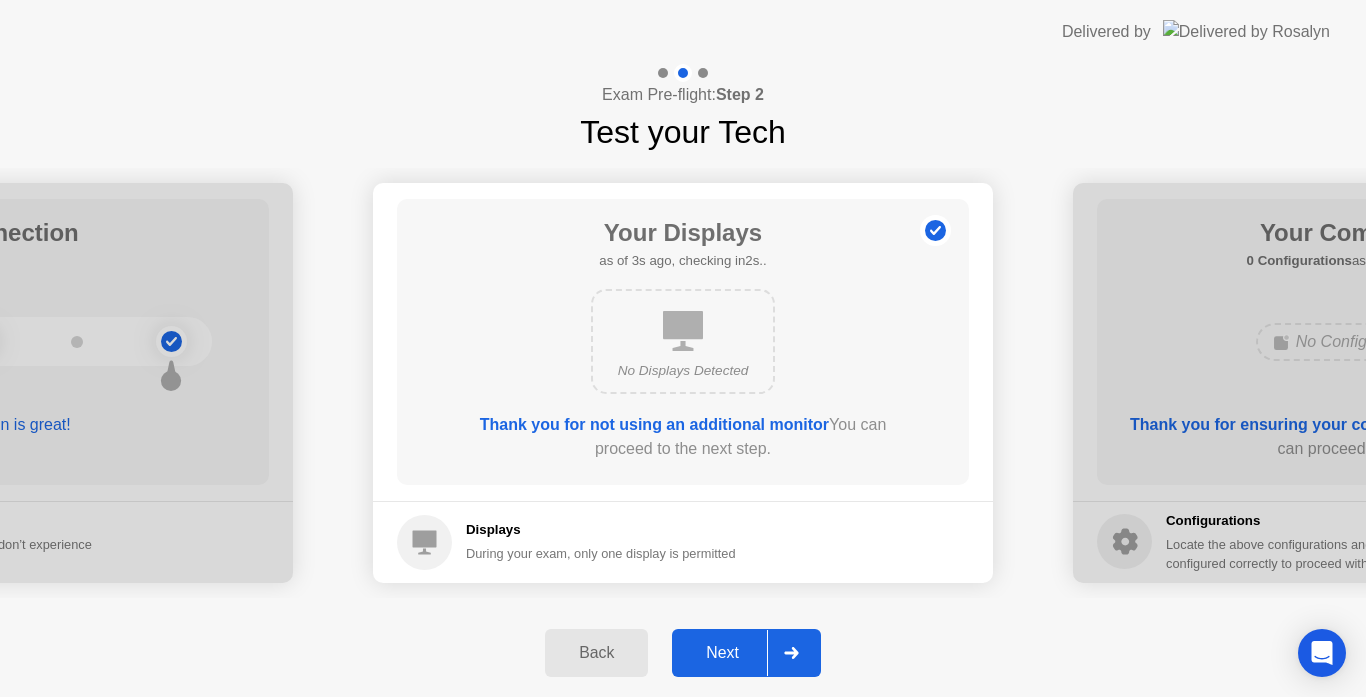 click on "Next" 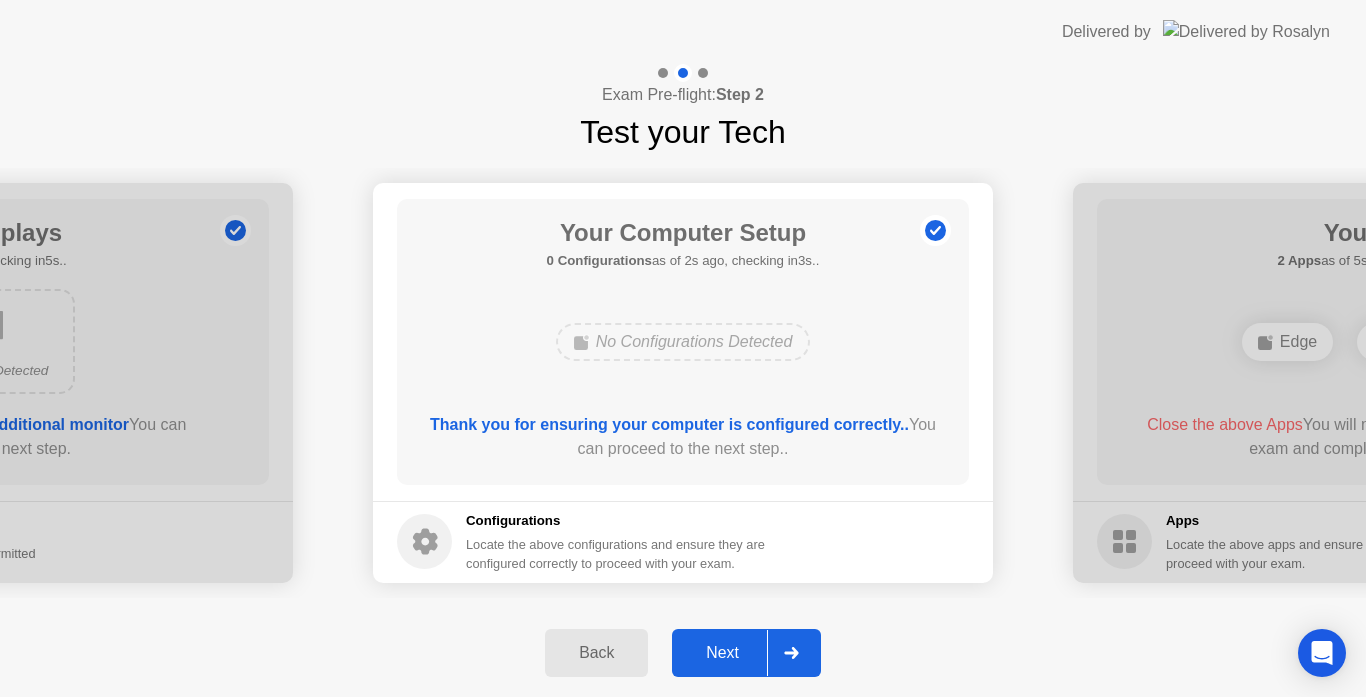 click on "Next" 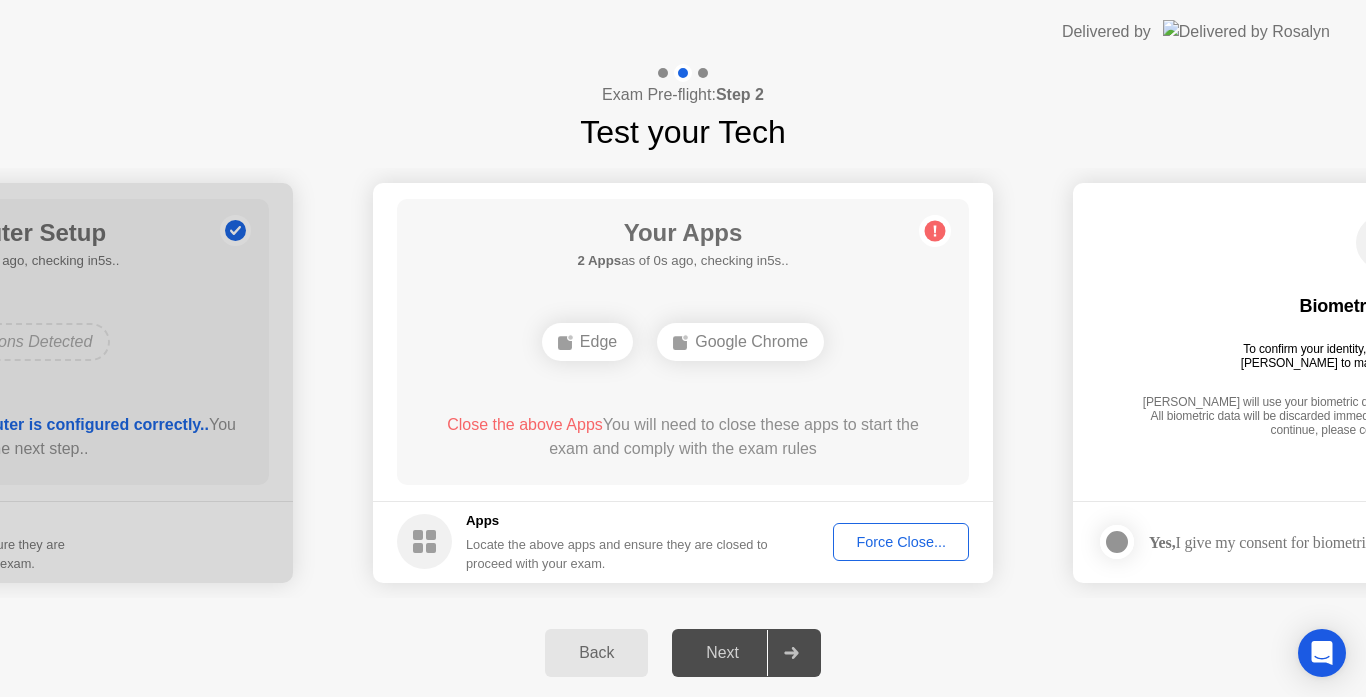 drag, startPoint x: 885, startPoint y: 541, endPoint x: 882, endPoint y: 551, distance: 10.440307 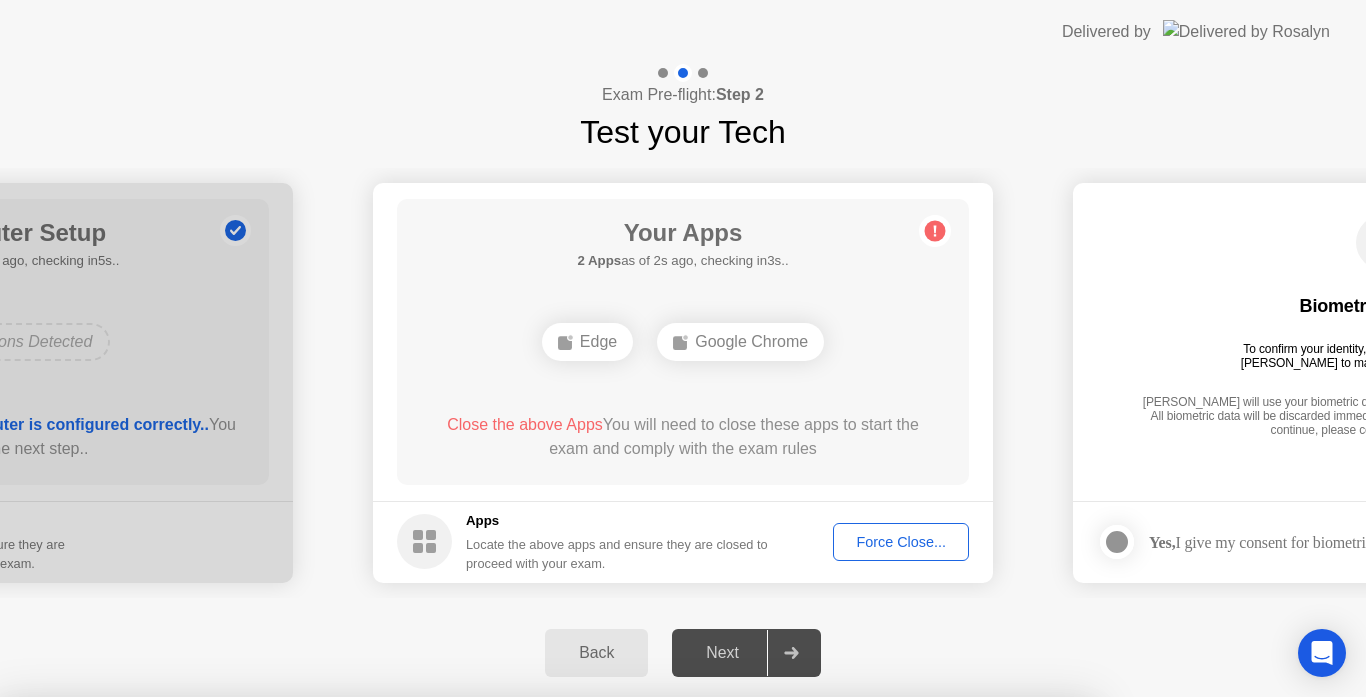 click on "Need help? Let [PERSON_NAME] close your apps for you  Clicking "Confirm" below will force close  Edge  and  1 other app  even if there are unsaved changes..  Learn more about closing apps  Edge   Google Chrome  Cancel Confirm" at bounding box center [546, 855] 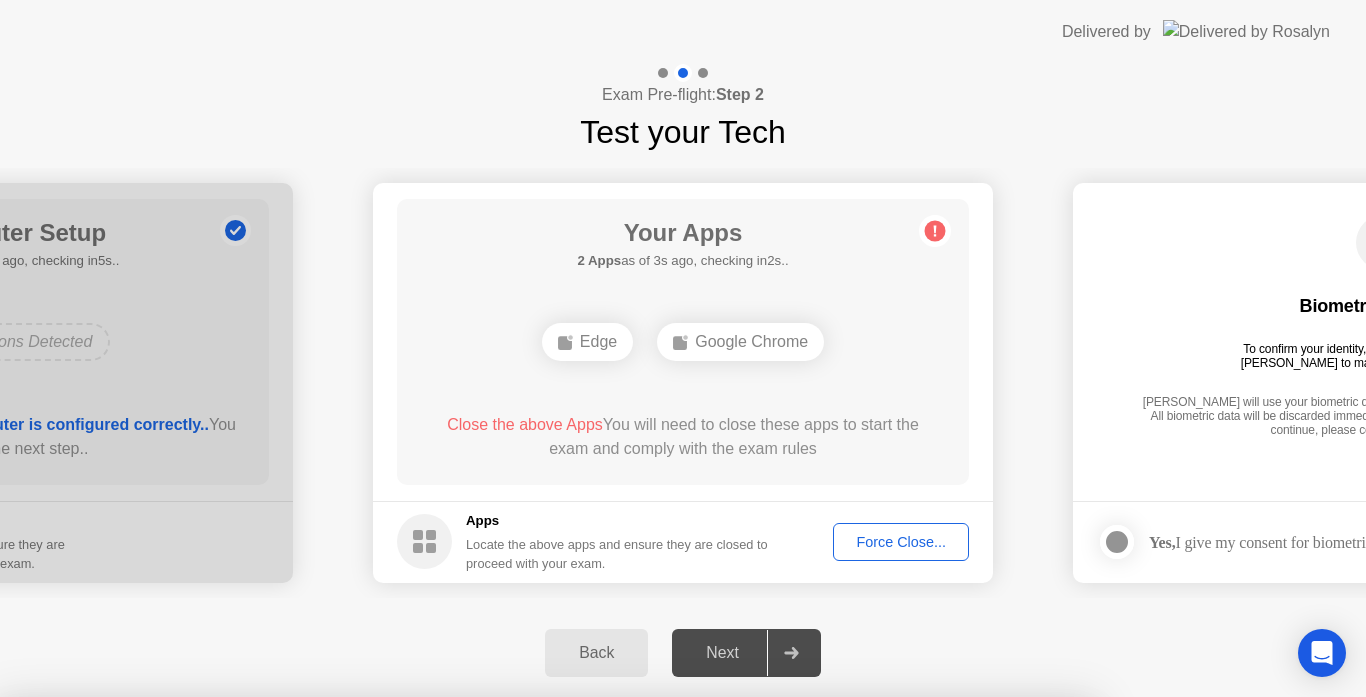 click on "Confirm" at bounding box center [613, 973] 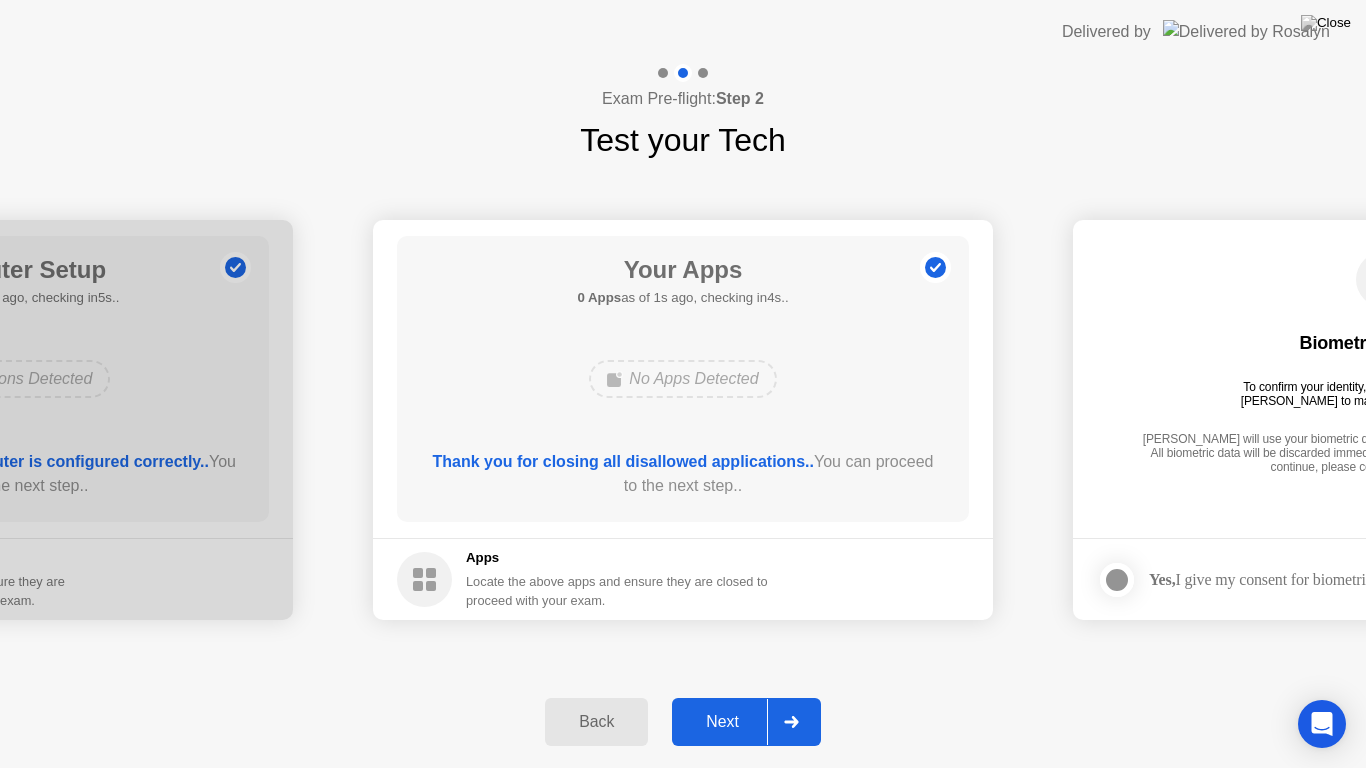 click on "Next" 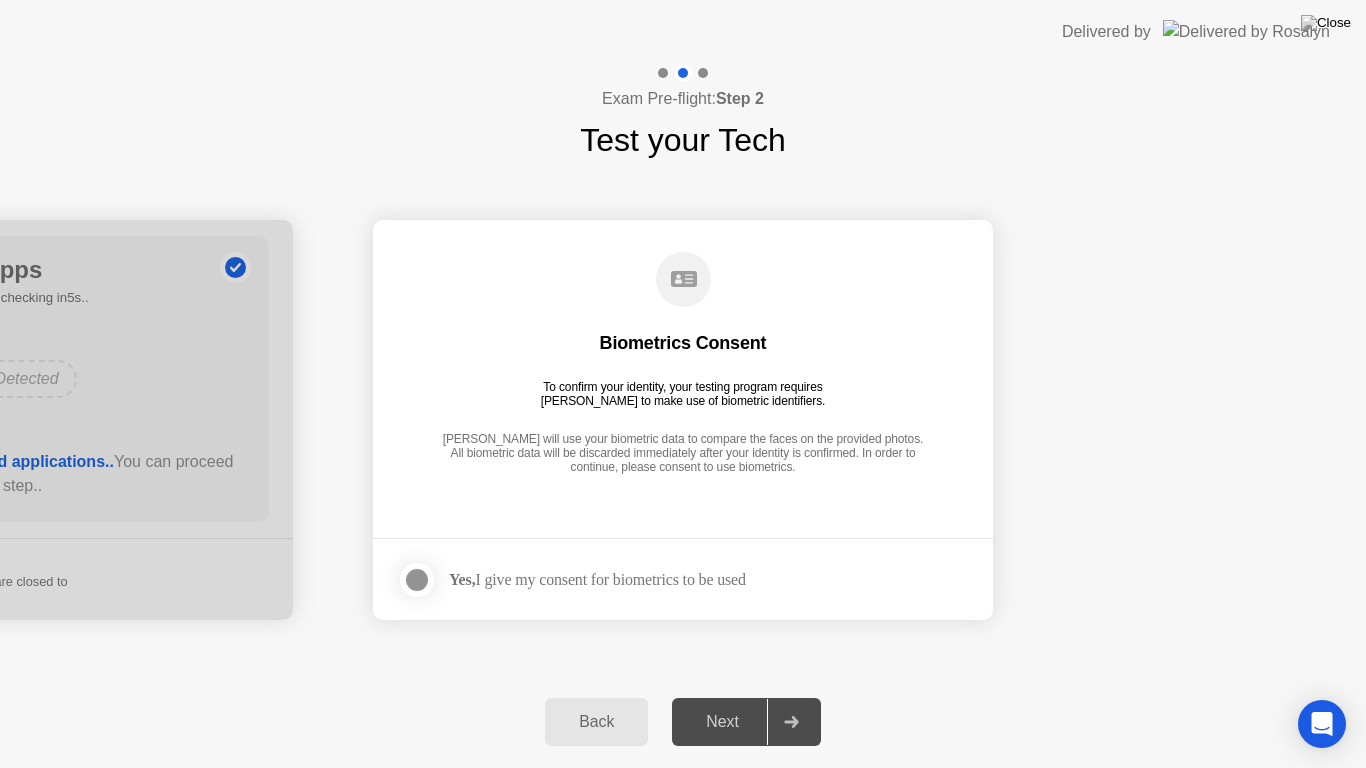 drag, startPoint x: 415, startPoint y: 582, endPoint x: 430, endPoint y: 587, distance: 15.811388 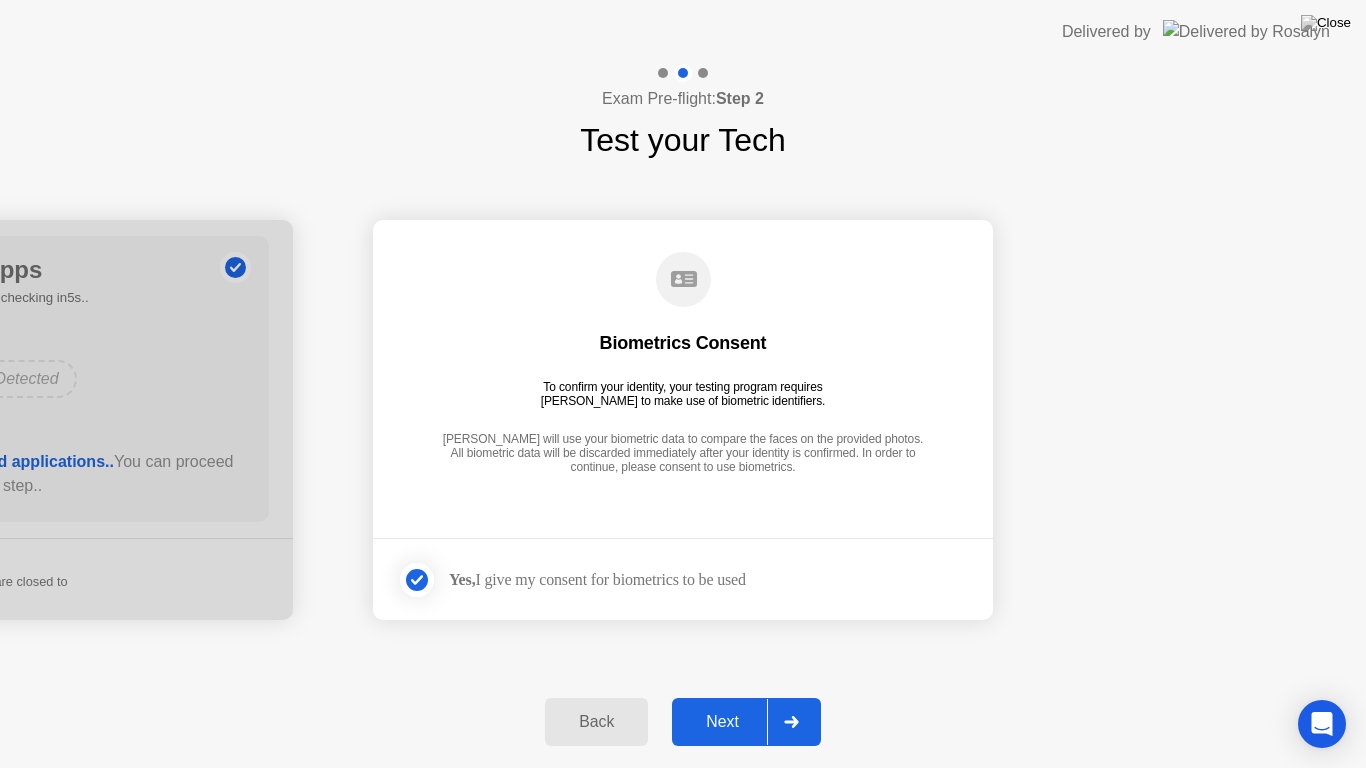 click on "Next" 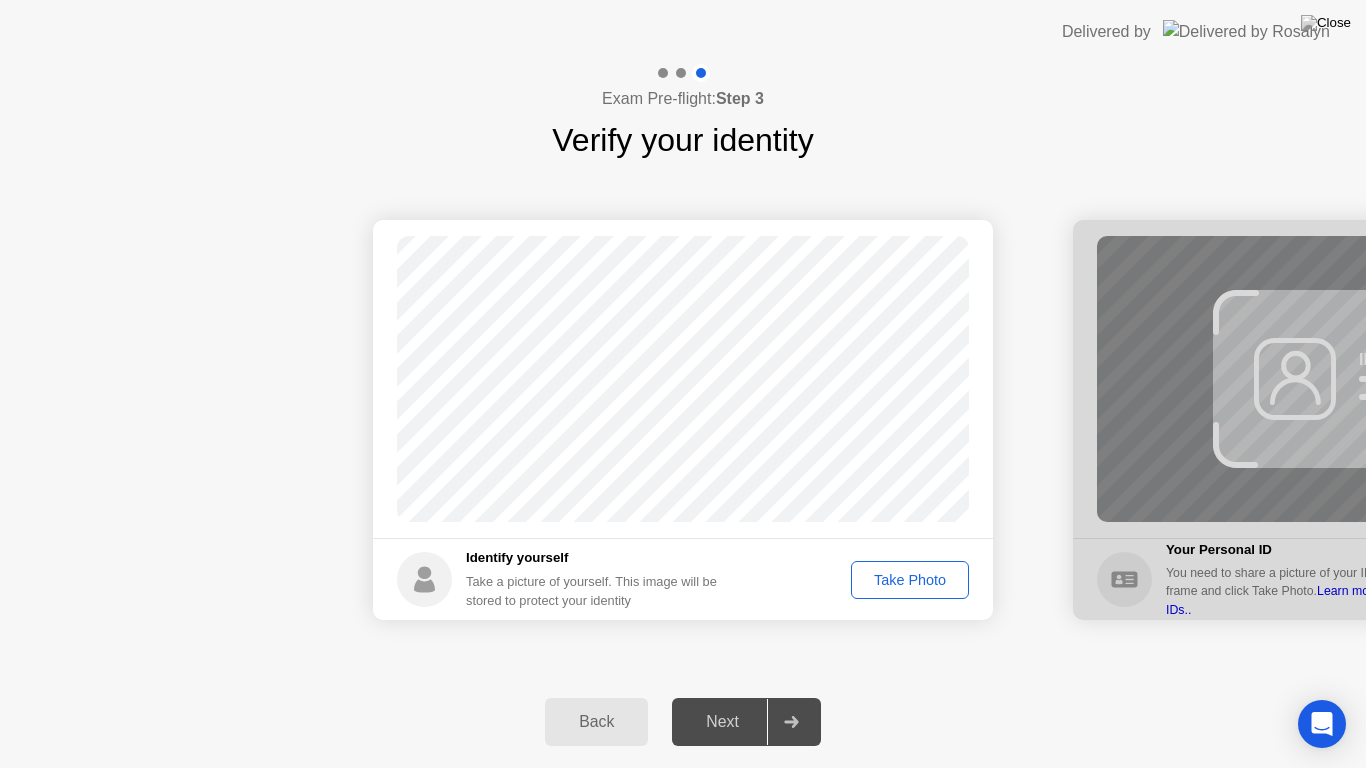 click on "Next" 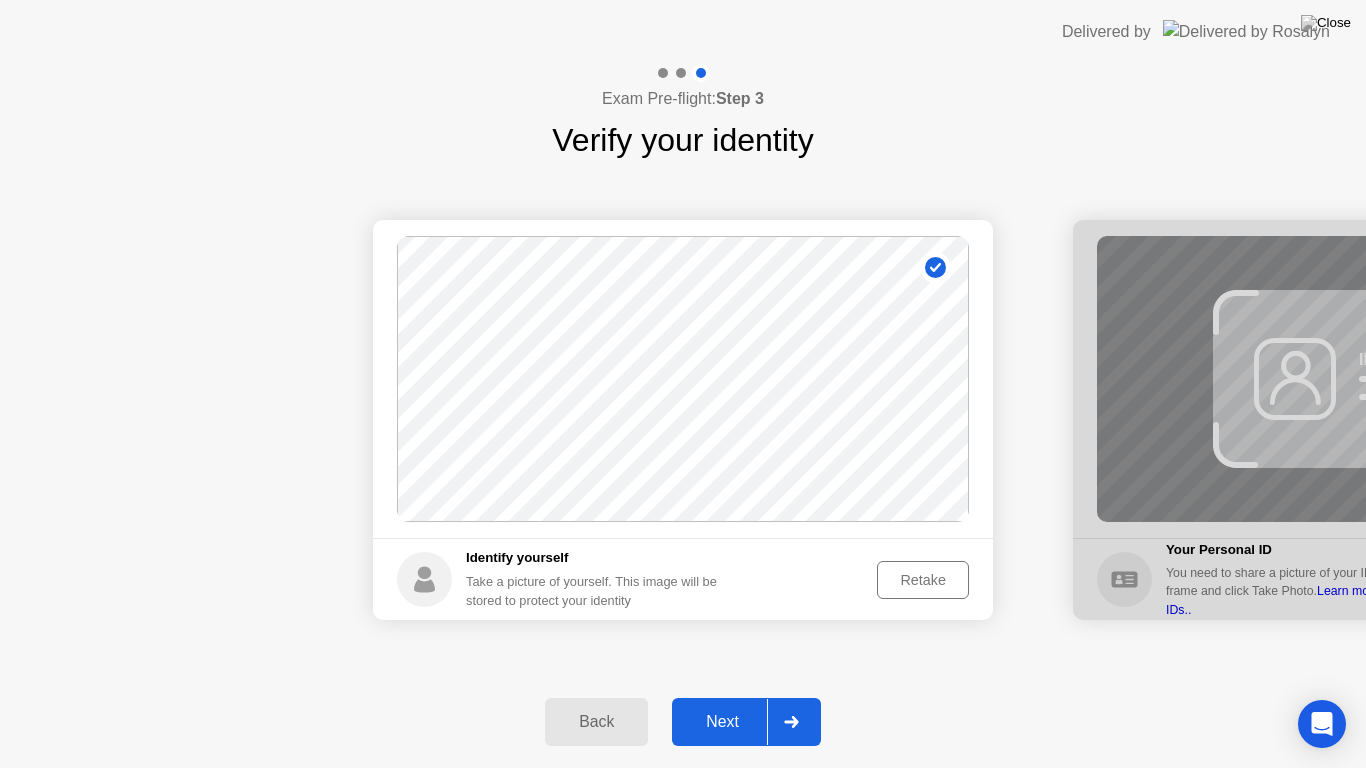 click on "Next" 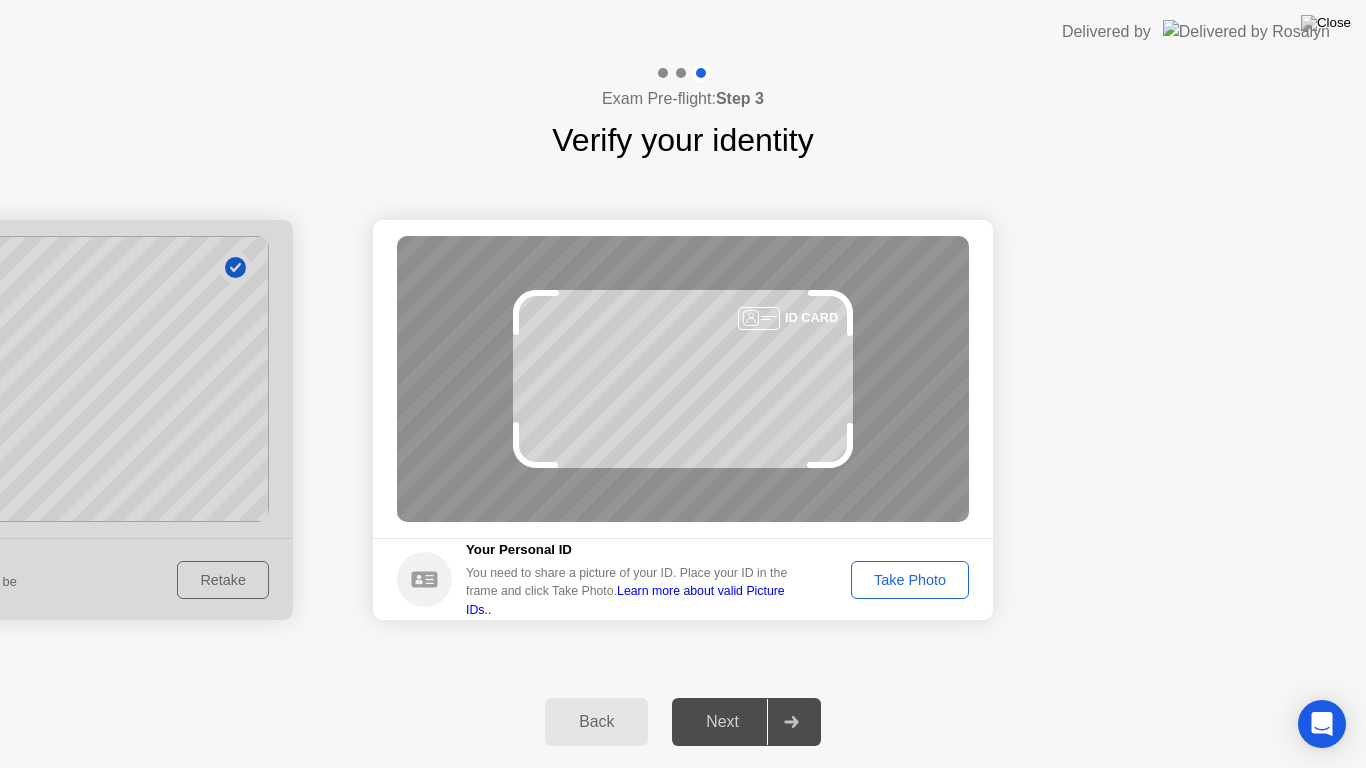 click on "Take Photo" 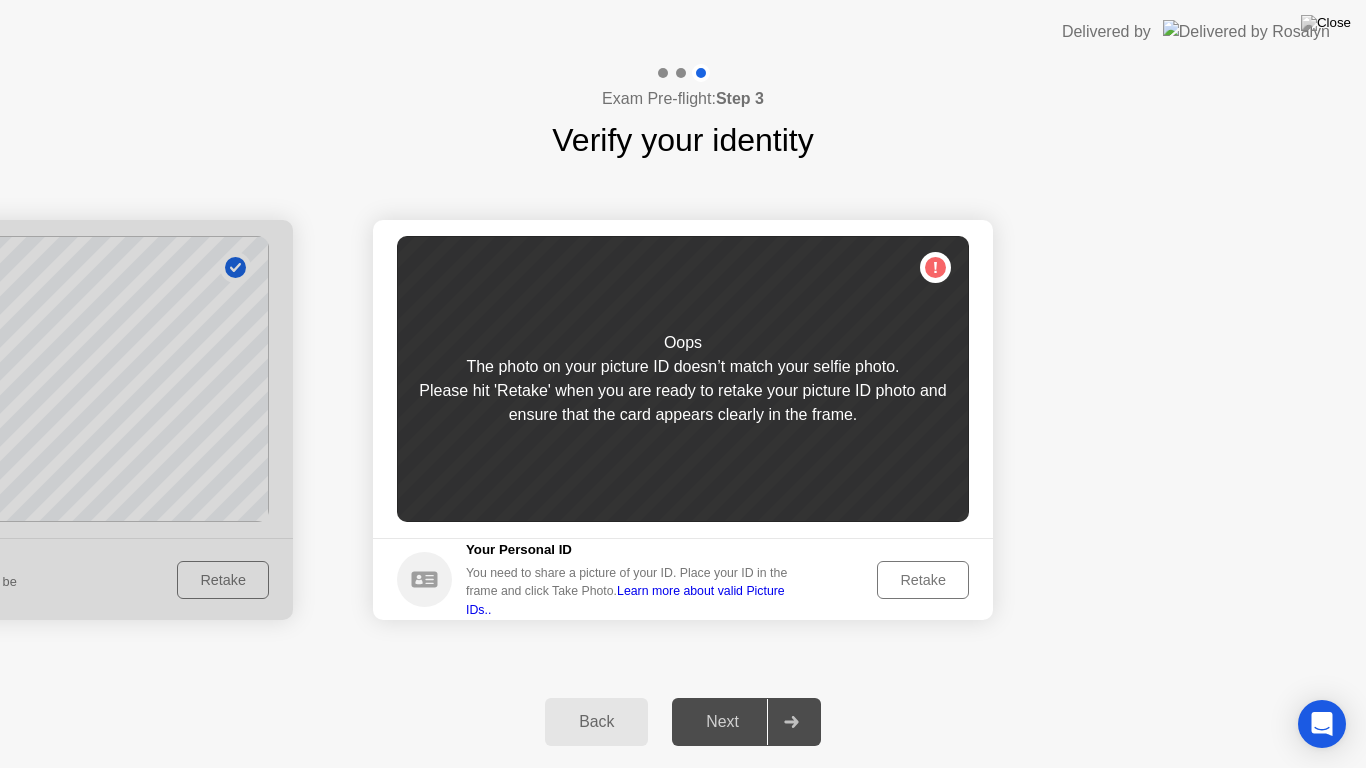 click on "Retake" 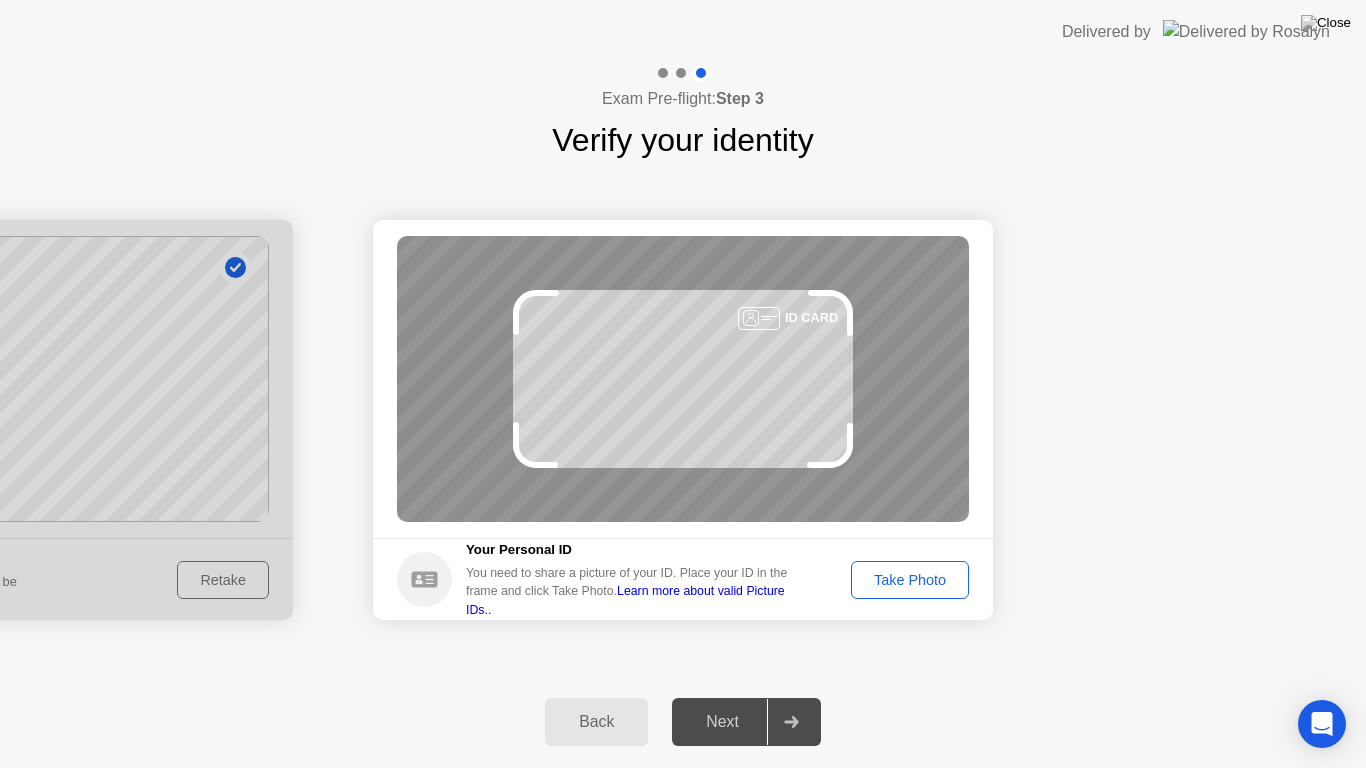 click on "Take Photo" 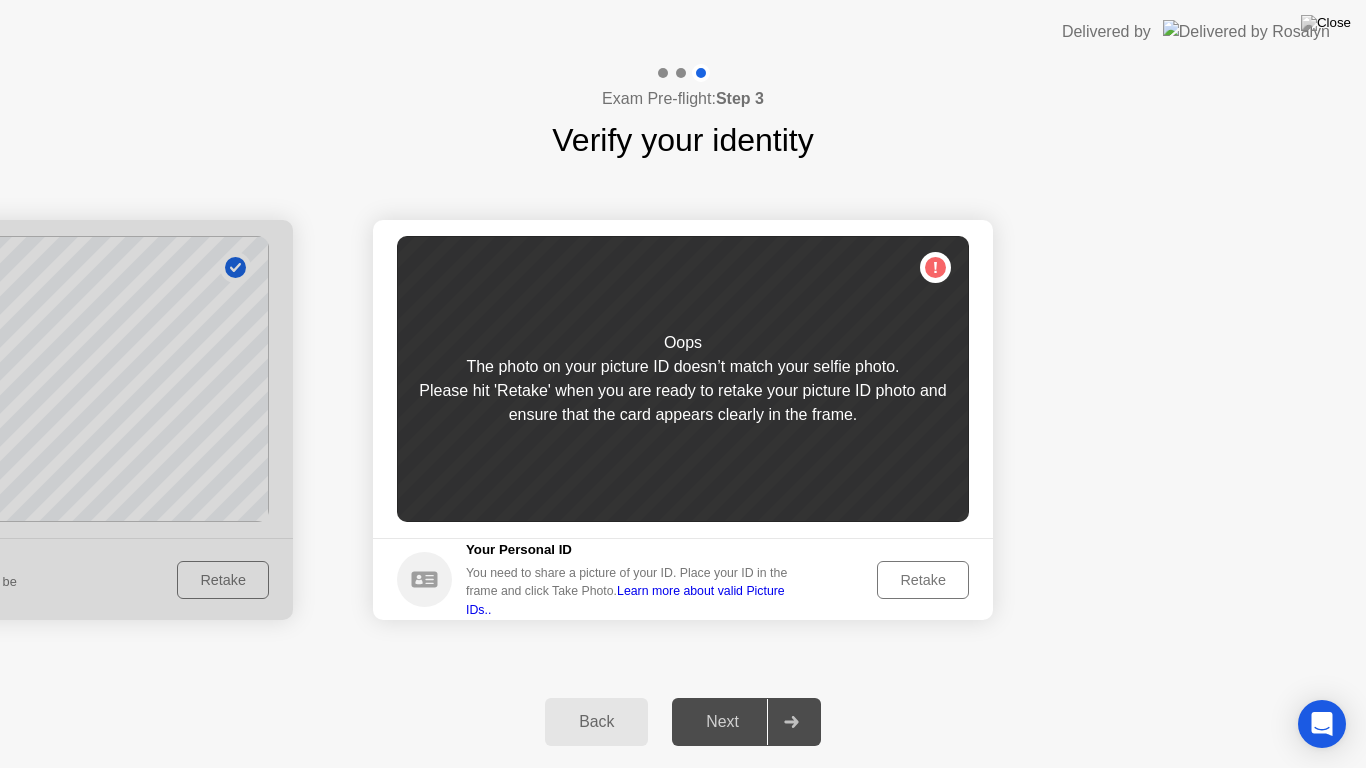 click on "Retake" 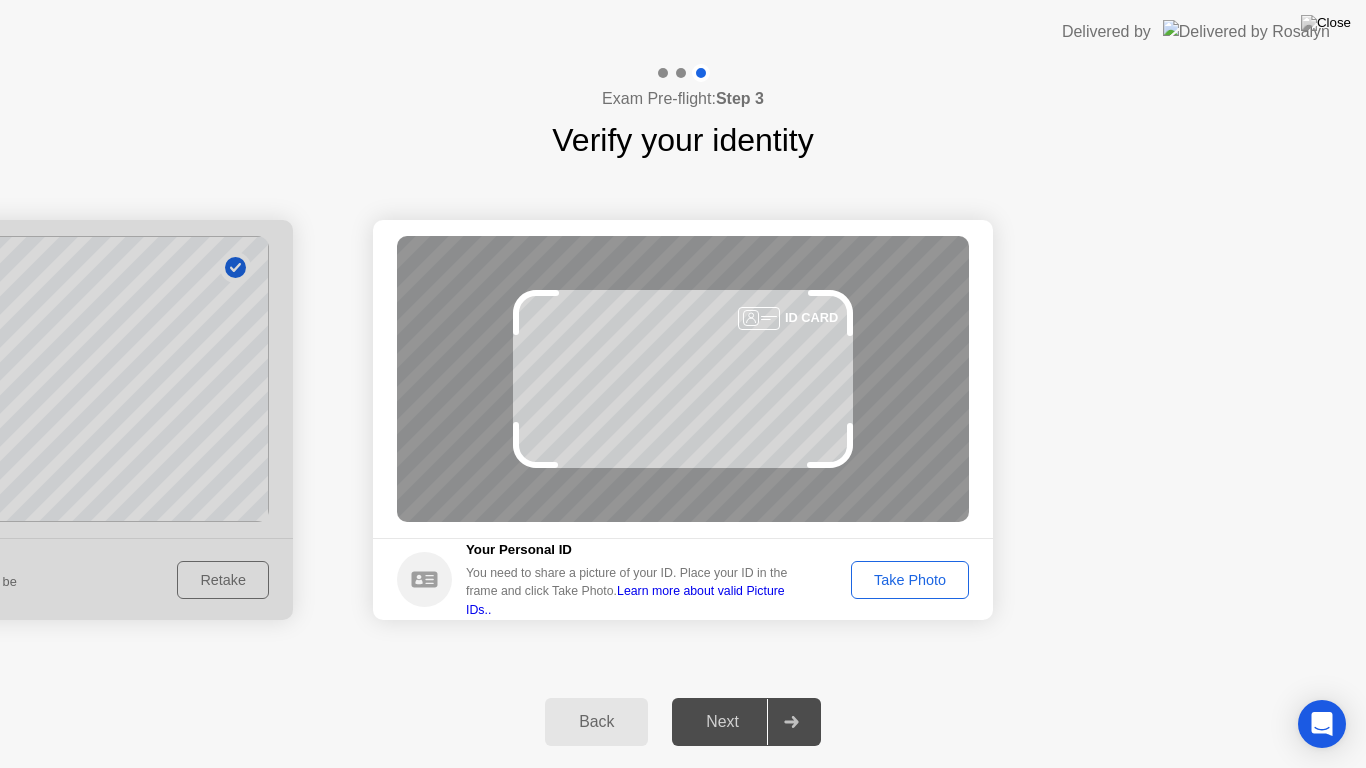 click on "Success Photo is correctly taken Identify yourself Take a picture of yourself. This image will be stored to protect your identity Retake Success Photo is correctly taken Unsuccess Photo is not correctly taken. ID CARD Your Personal ID You need to share a picture of your ID. Place your ID in the frame and click Take Photo.  Learn more about valid Picture IDs.. Take Photo" 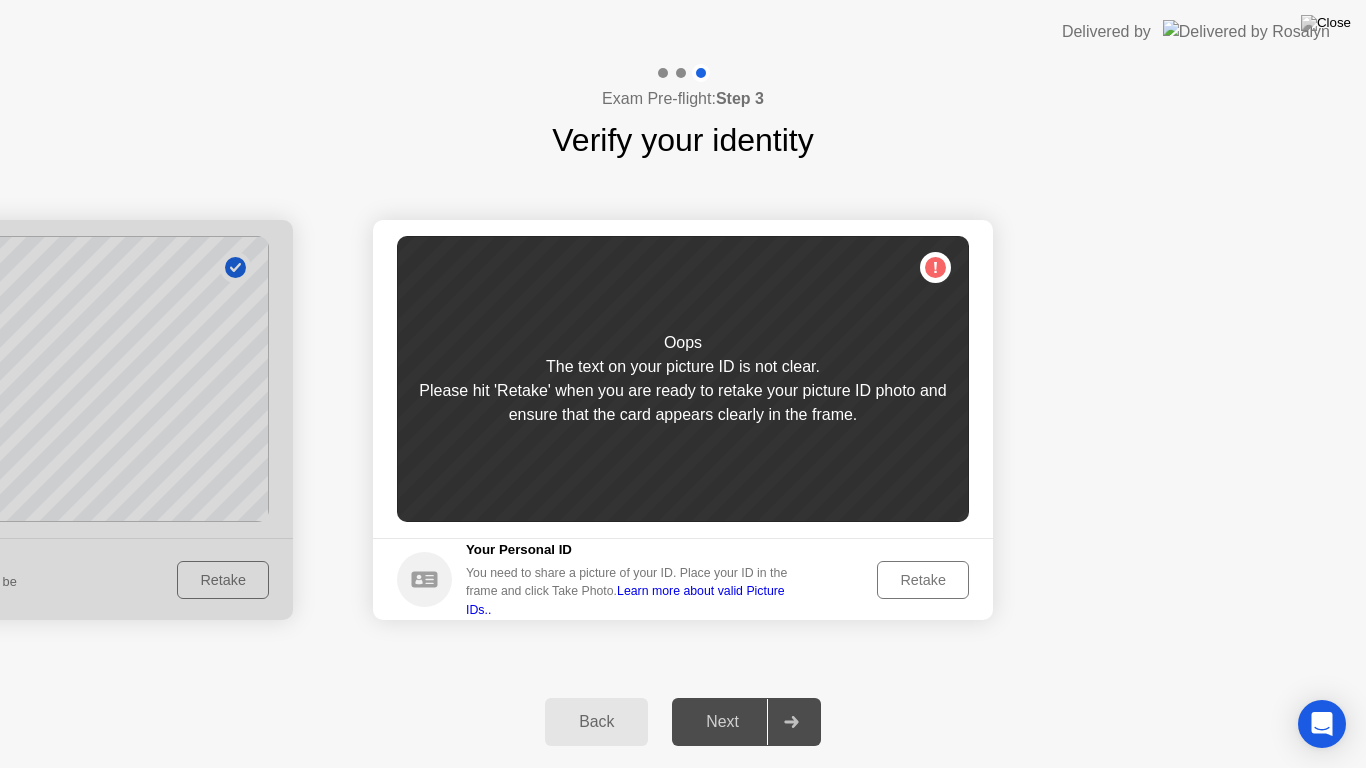click on "Retake" 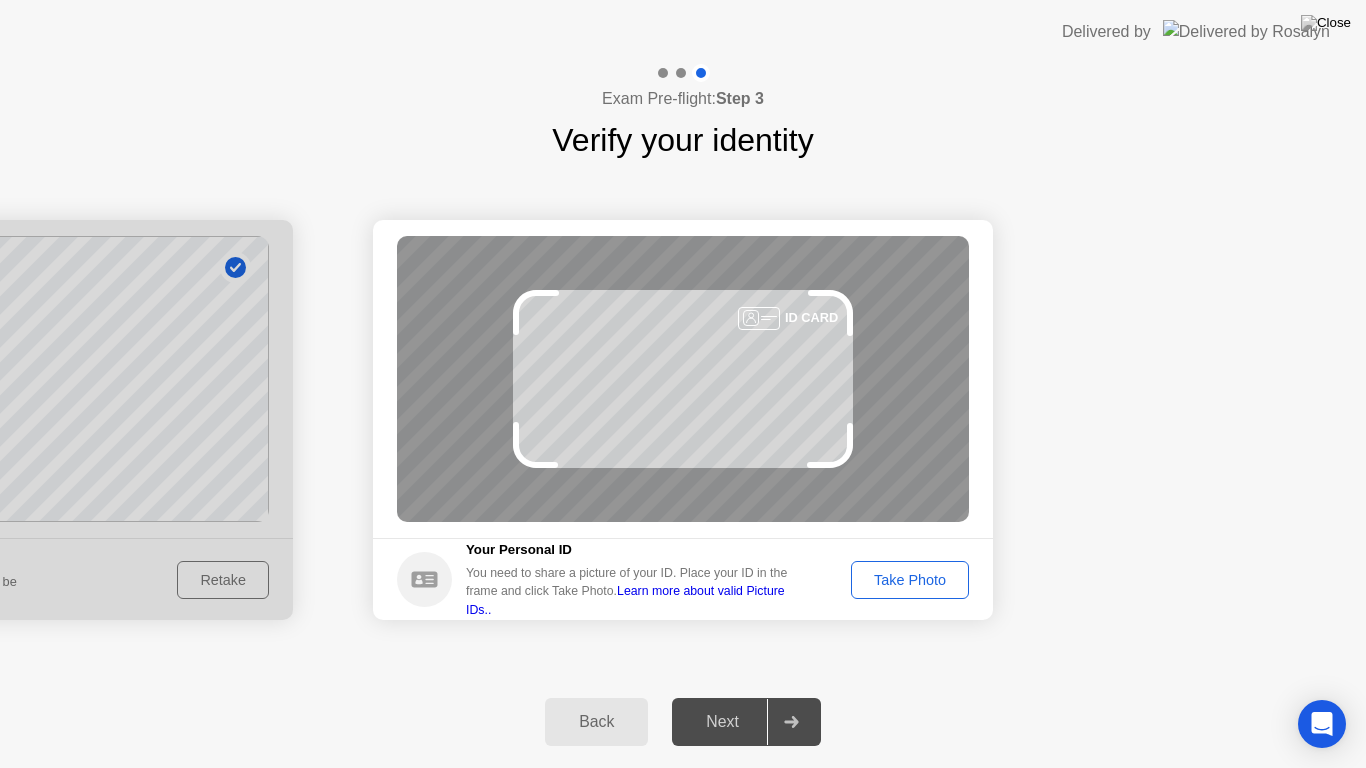 click on "Take Photo" 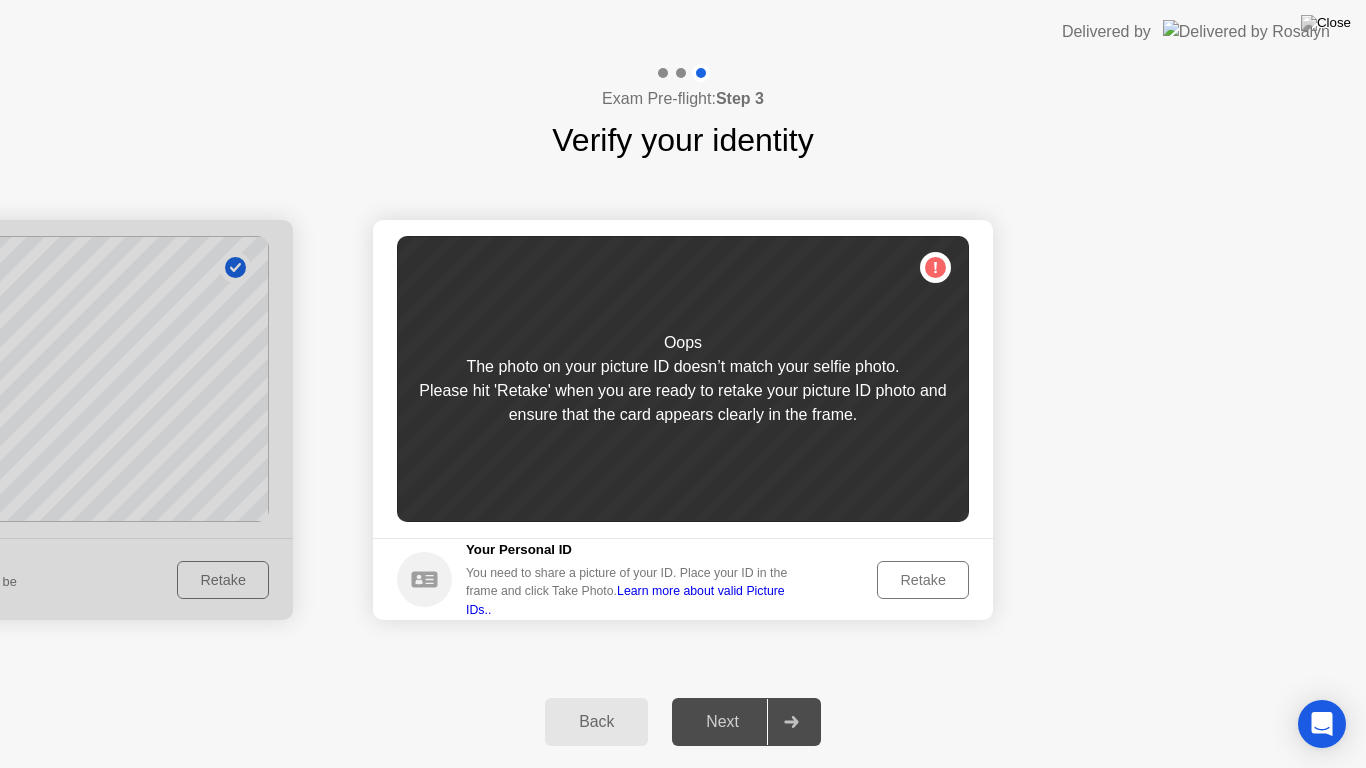 click on "Retake" 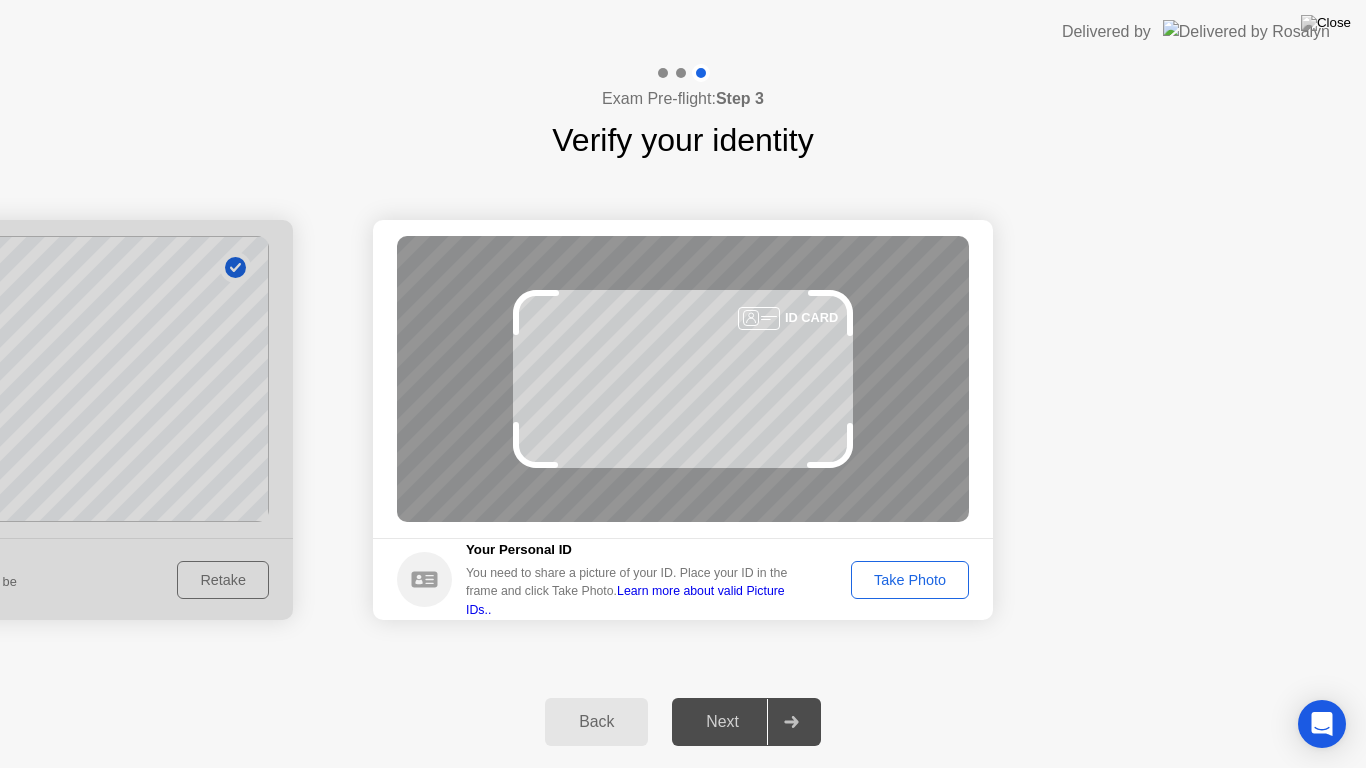 click on "Your Personal ID You need to share a picture of your ID. Place your ID in the frame and click Take Photo.  Learn more about valid Picture IDs.. Take Photo" 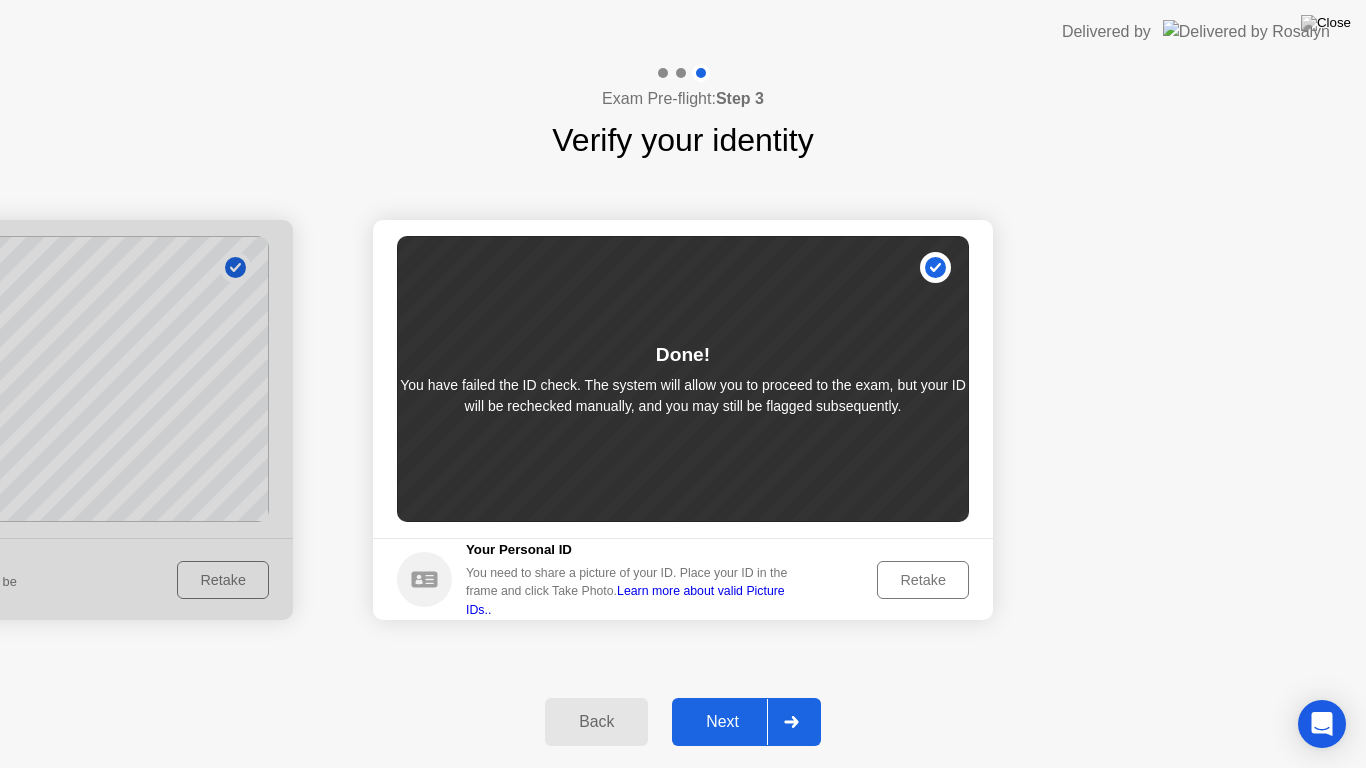 click 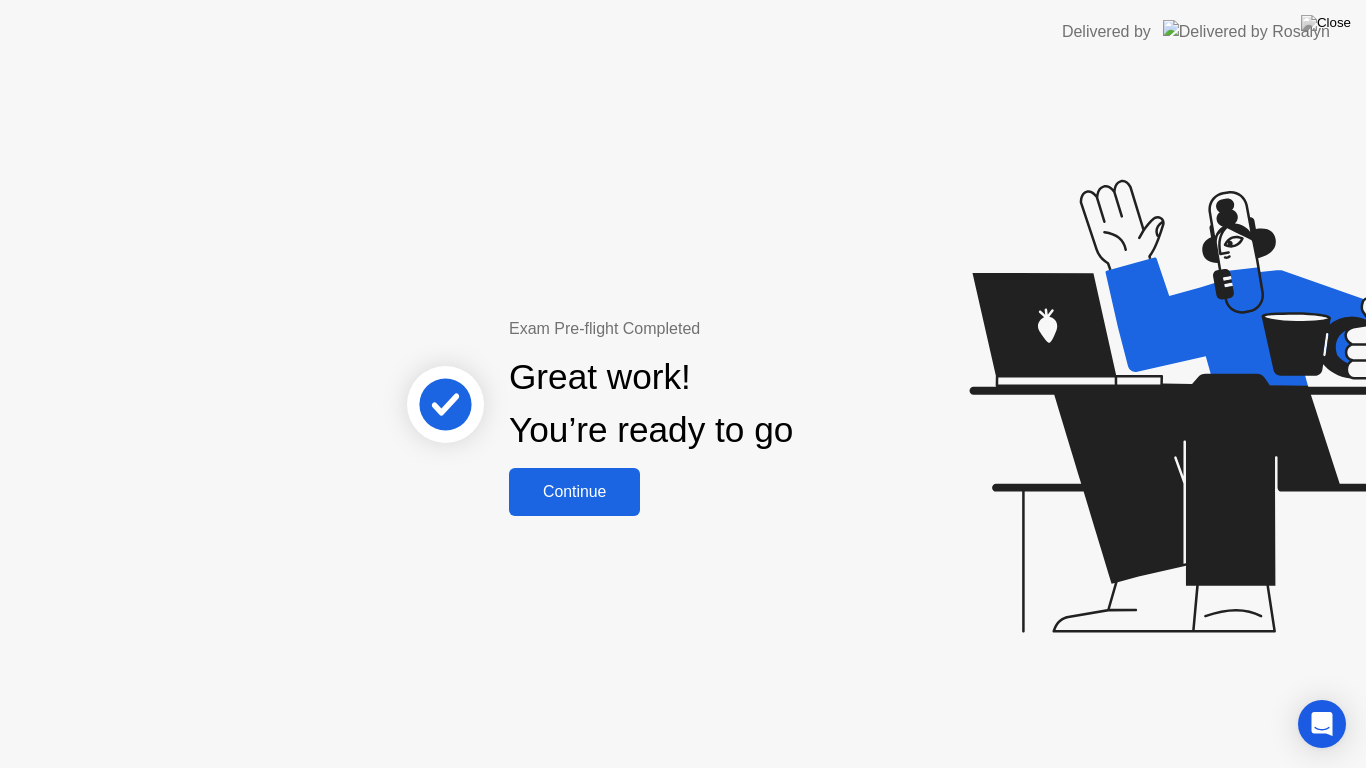 click on "Continue" 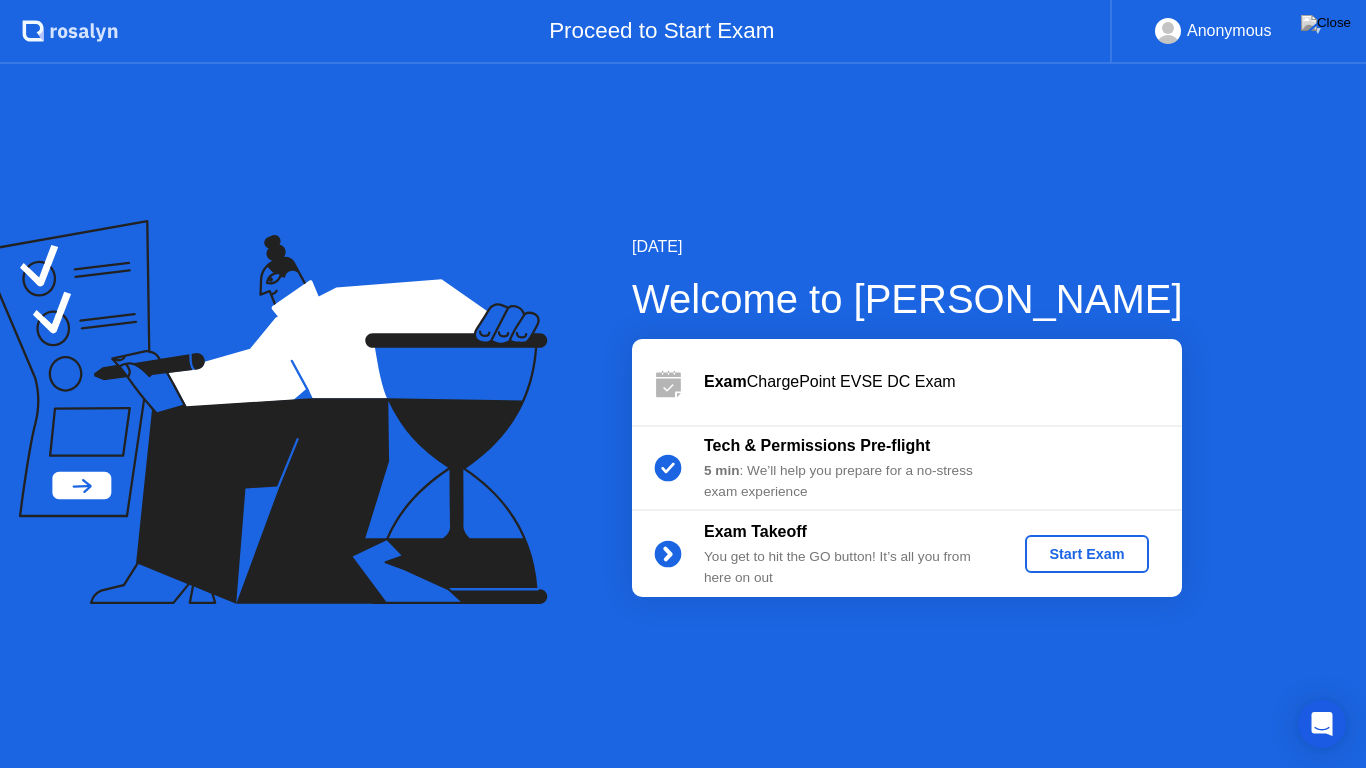 click on "Start Exam" 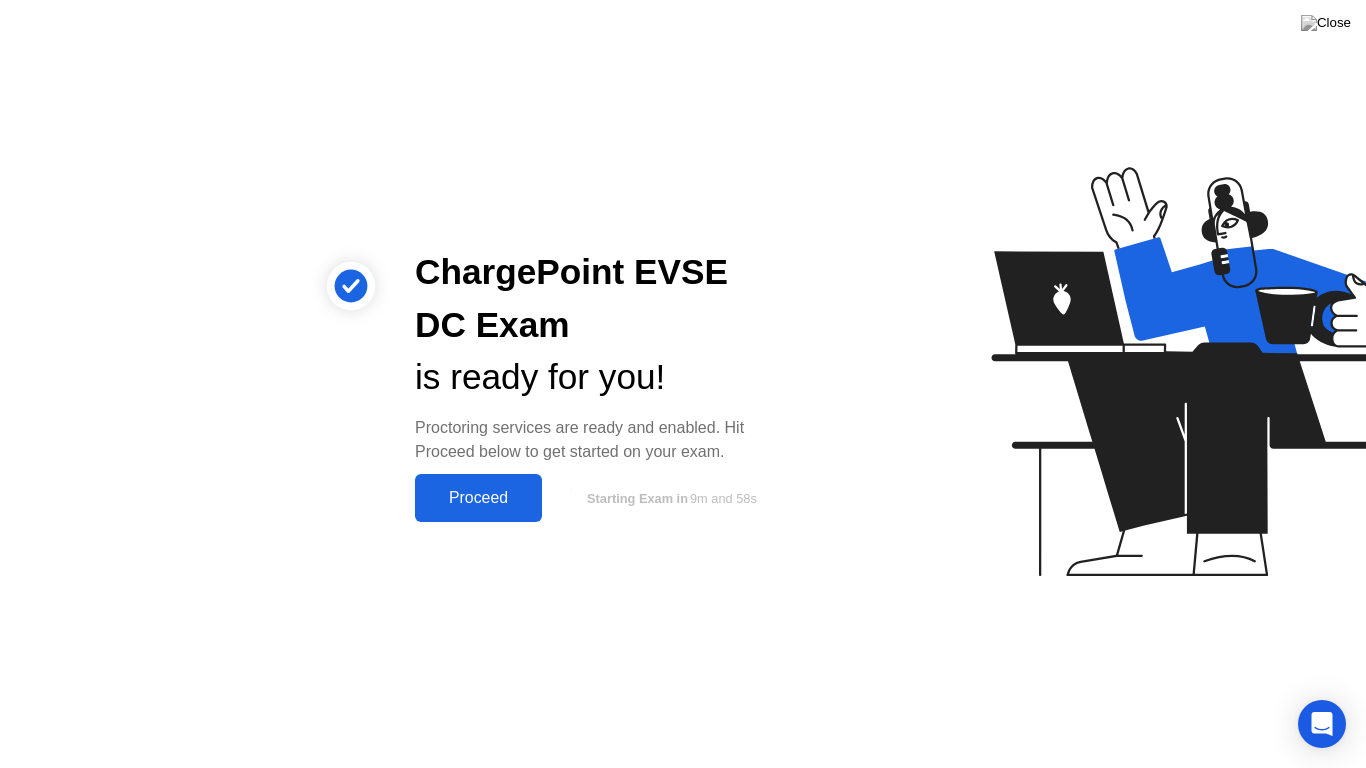 click on "Proceed" 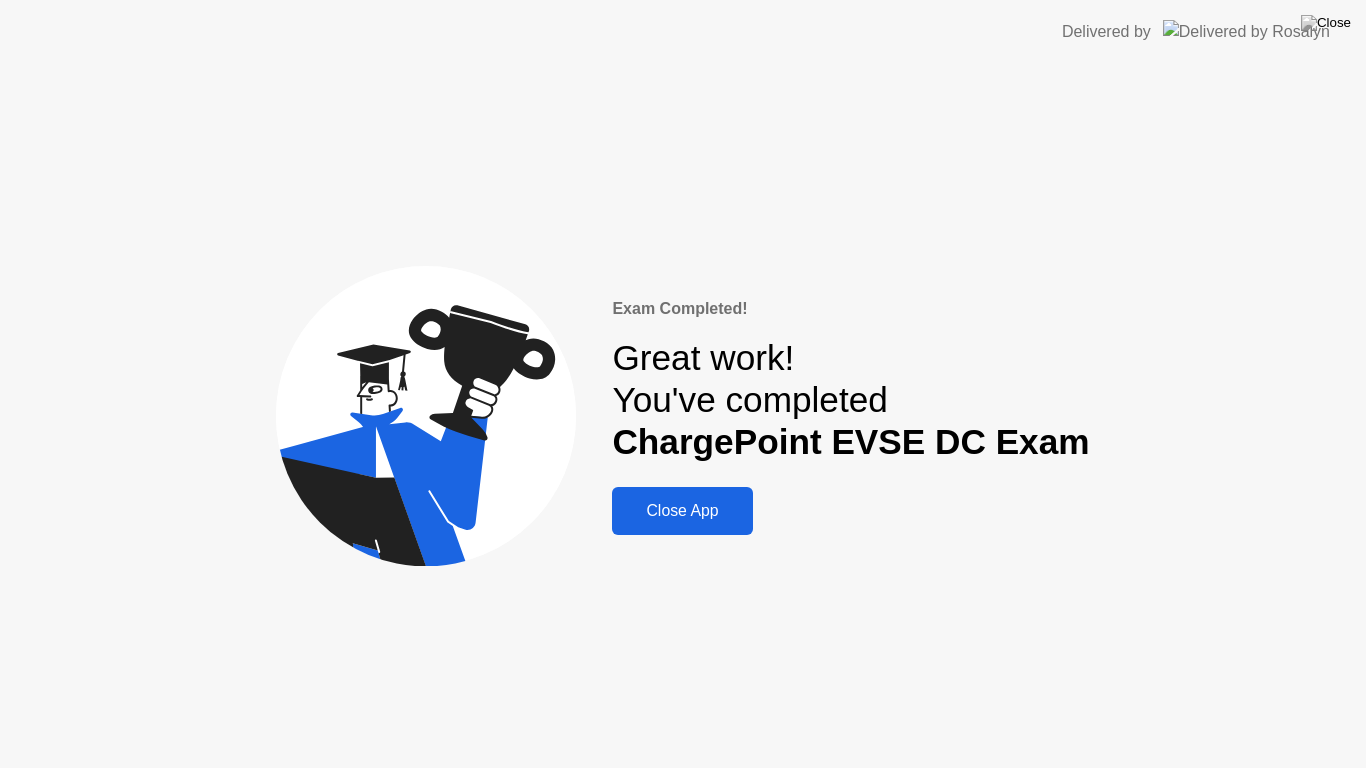 click on "Close App" 